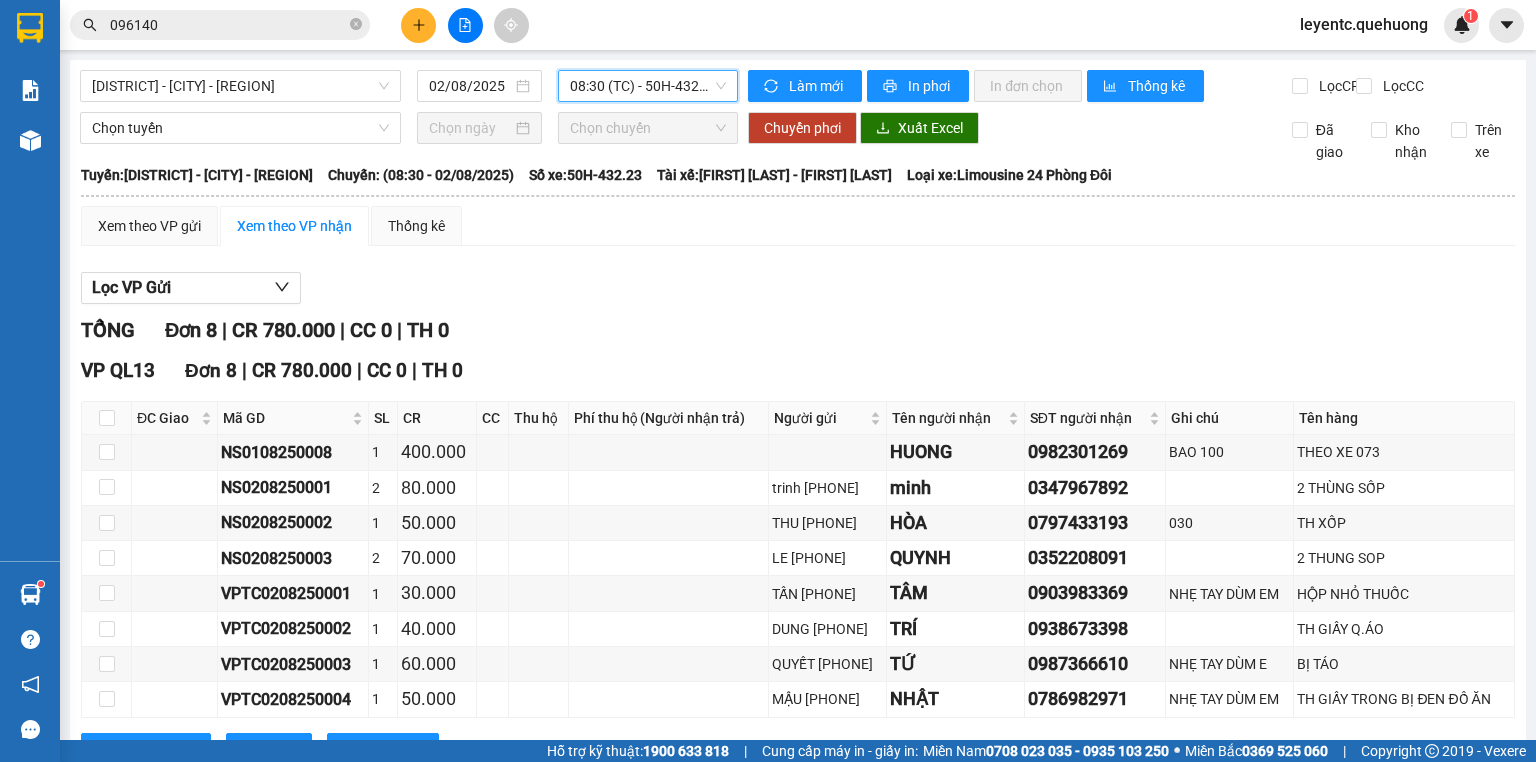 scroll, scrollTop: 0, scrollLeft: 0, axis: both 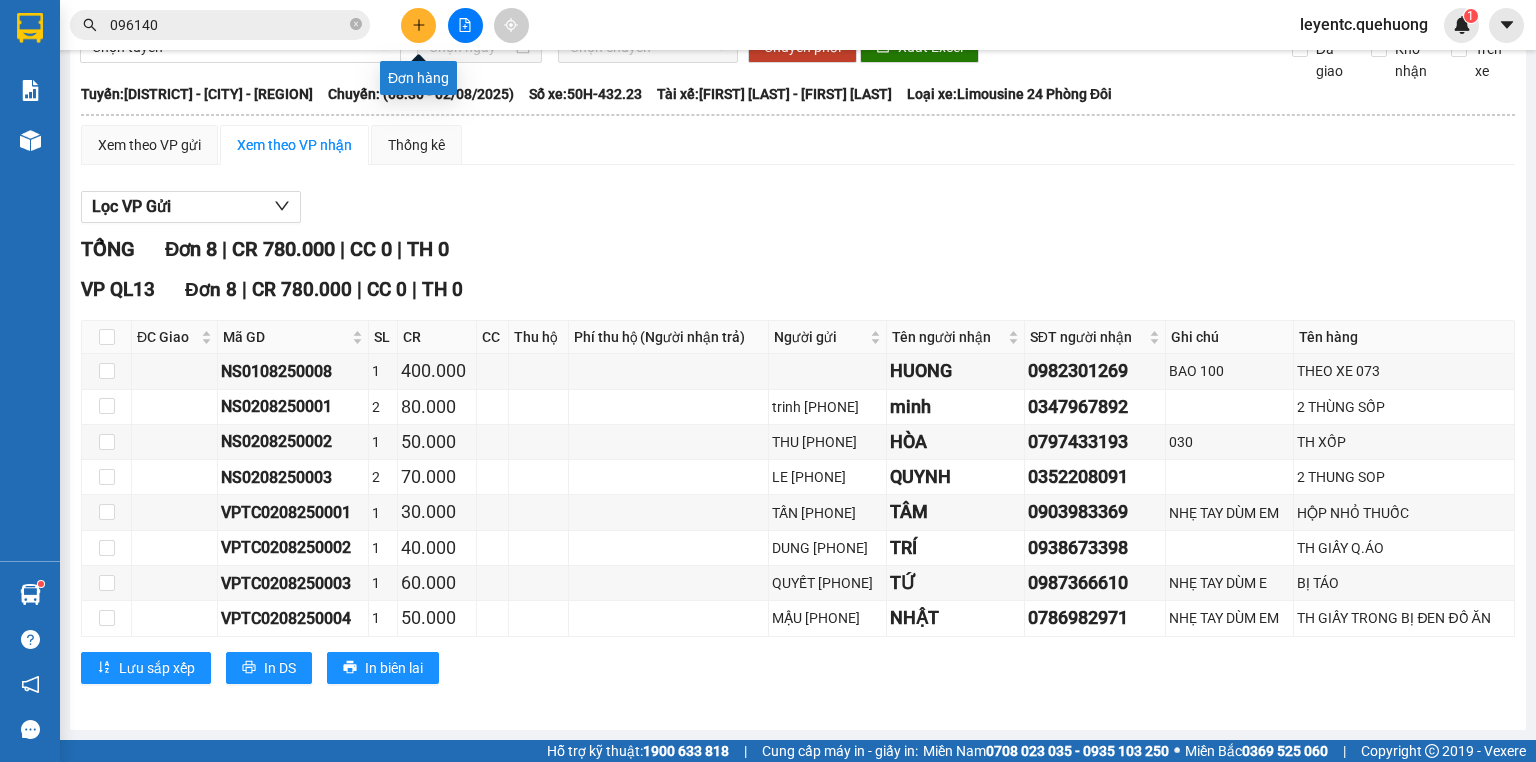 click 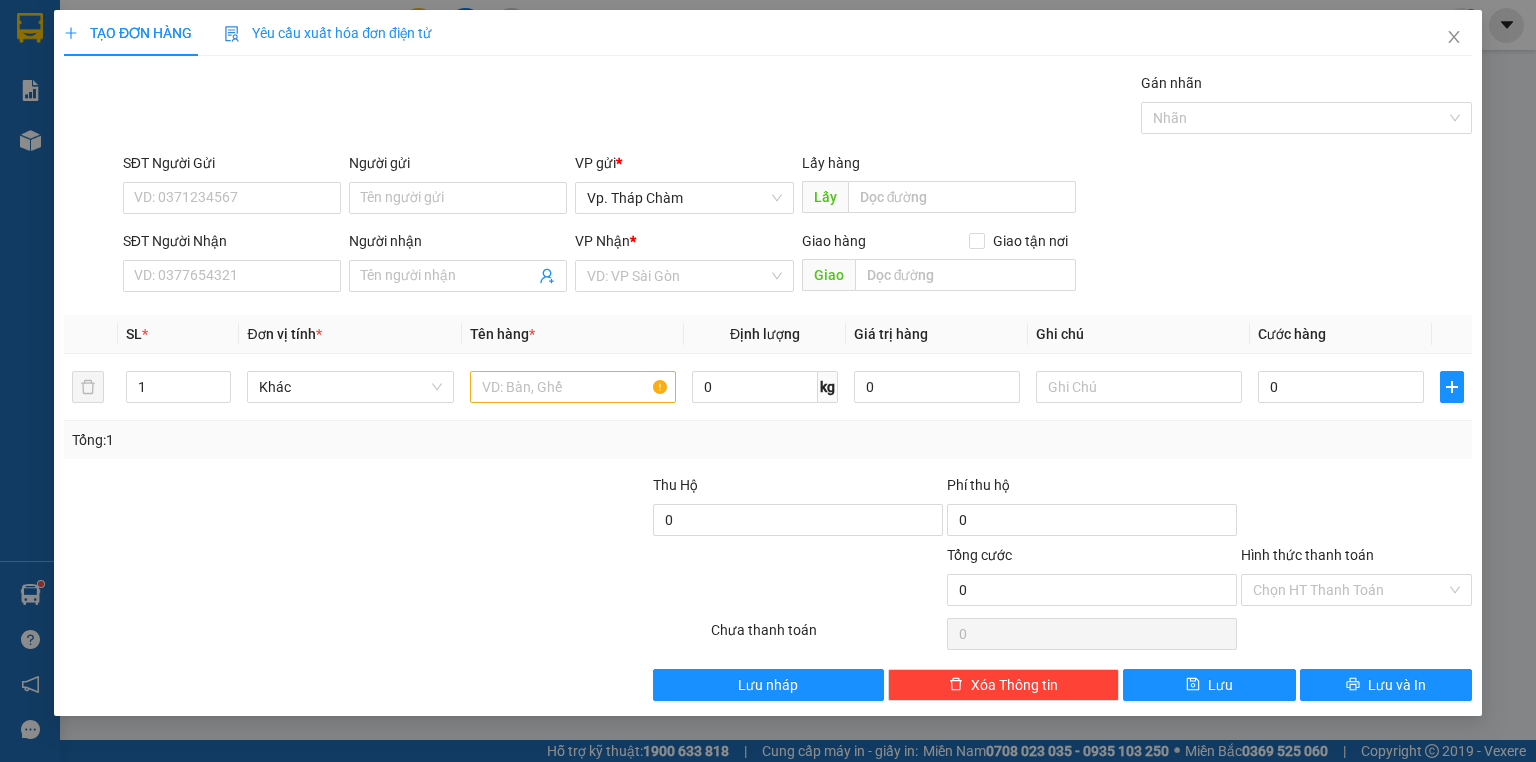 scroll, scrollTop: 0, scrollLeft: 0, axis: both 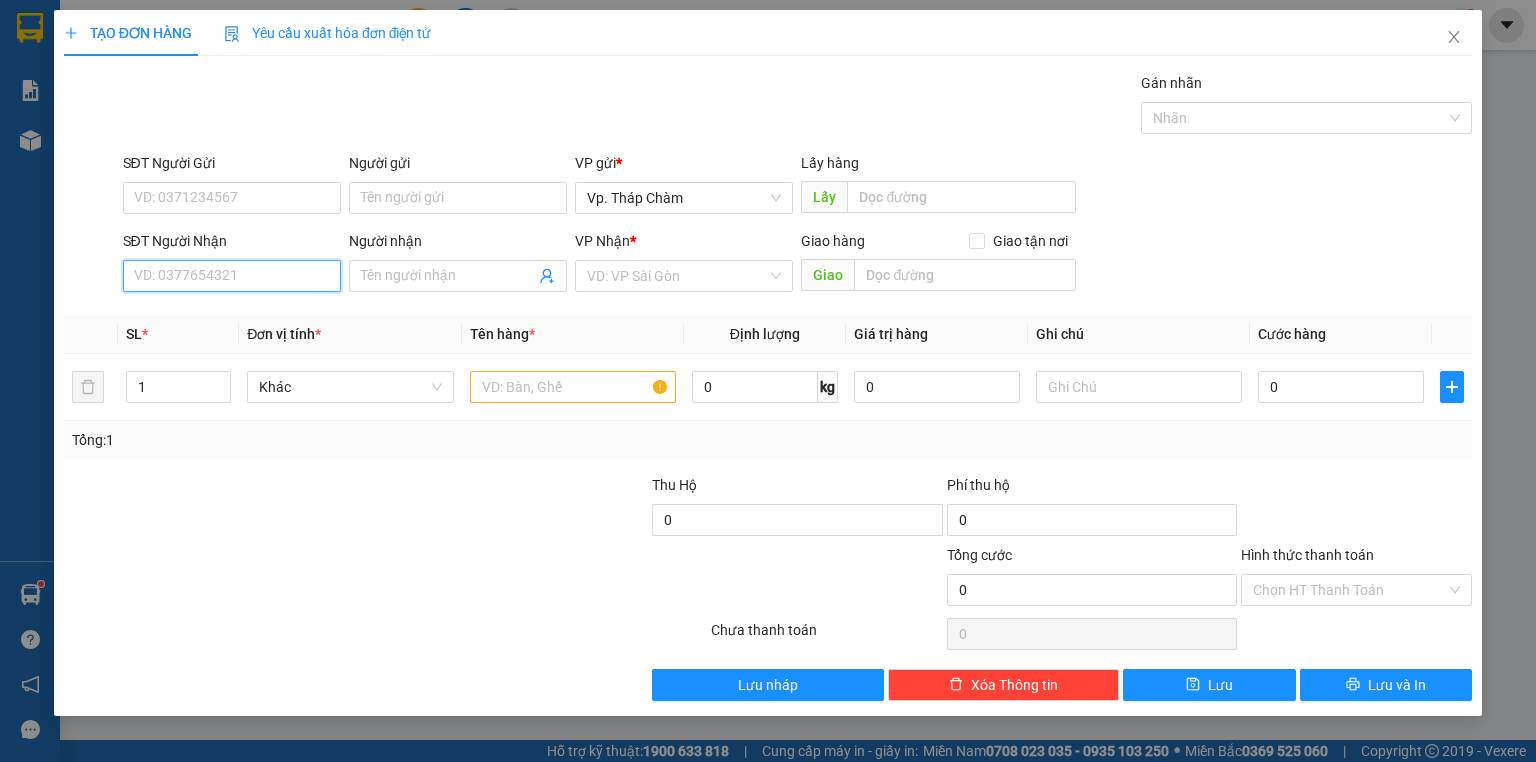 click on "SĐT Người Nhận" at bounding box center [232, 276] 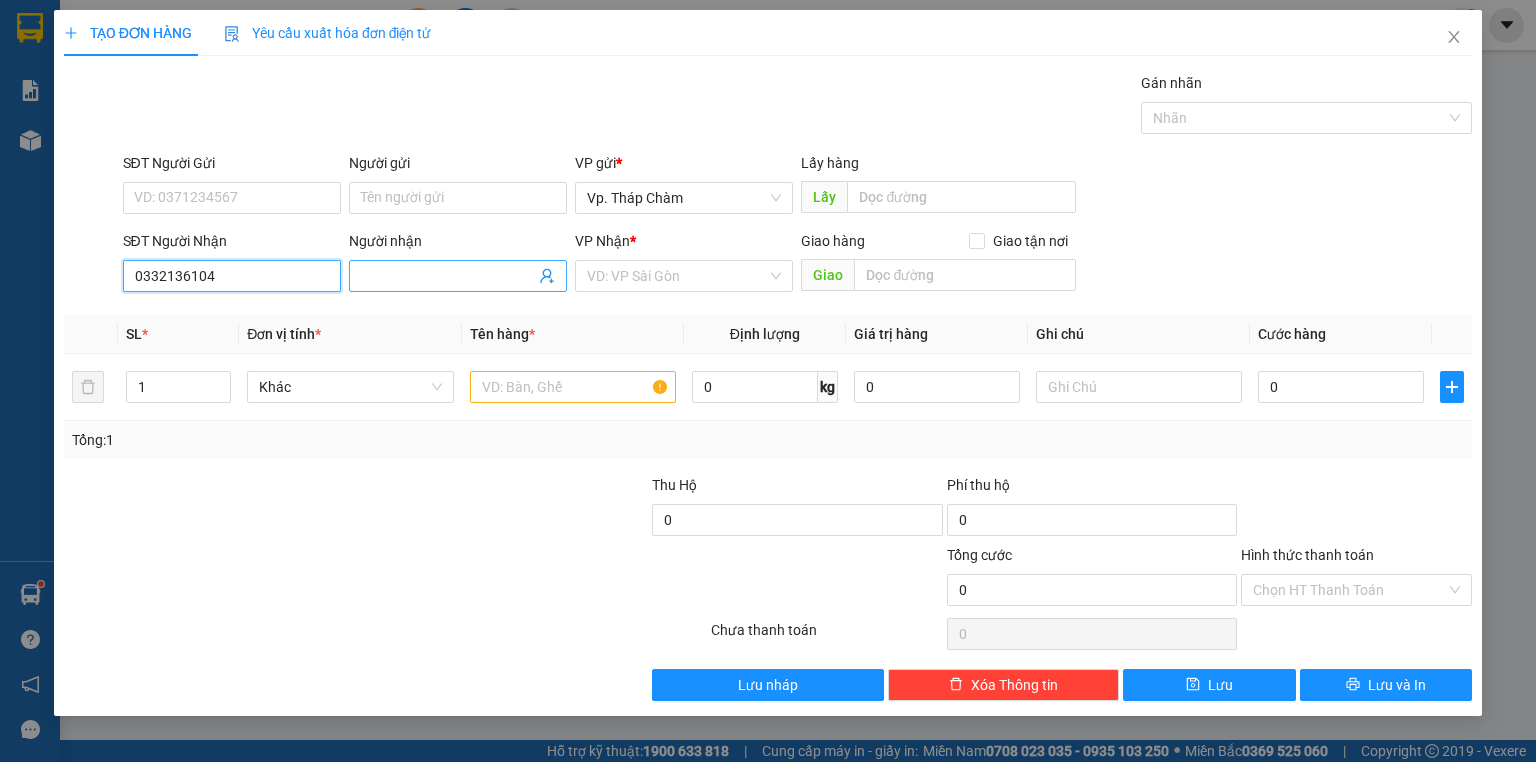 type on "0332136104" 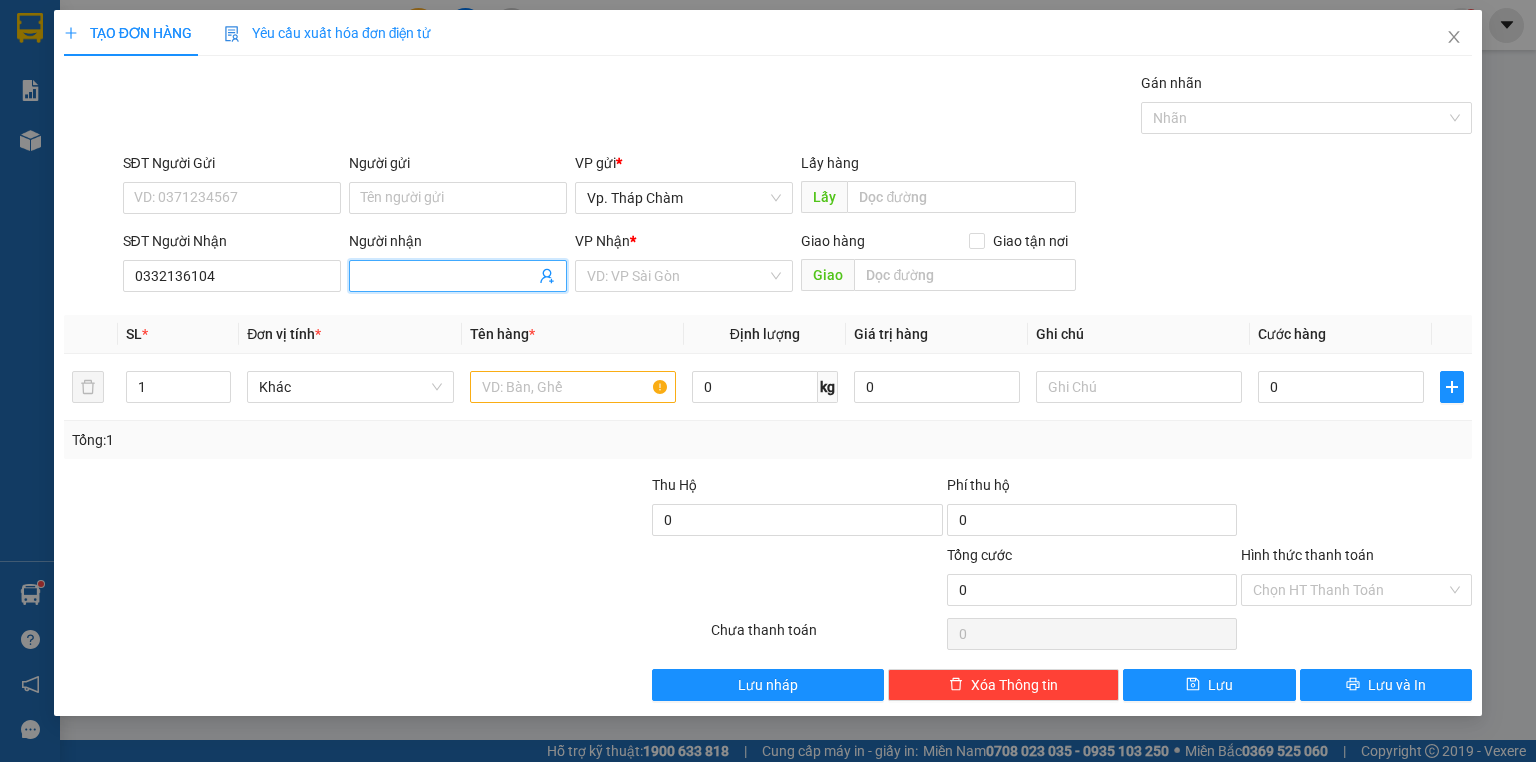 click on "Người nhận" at bounding box center [448, 276] 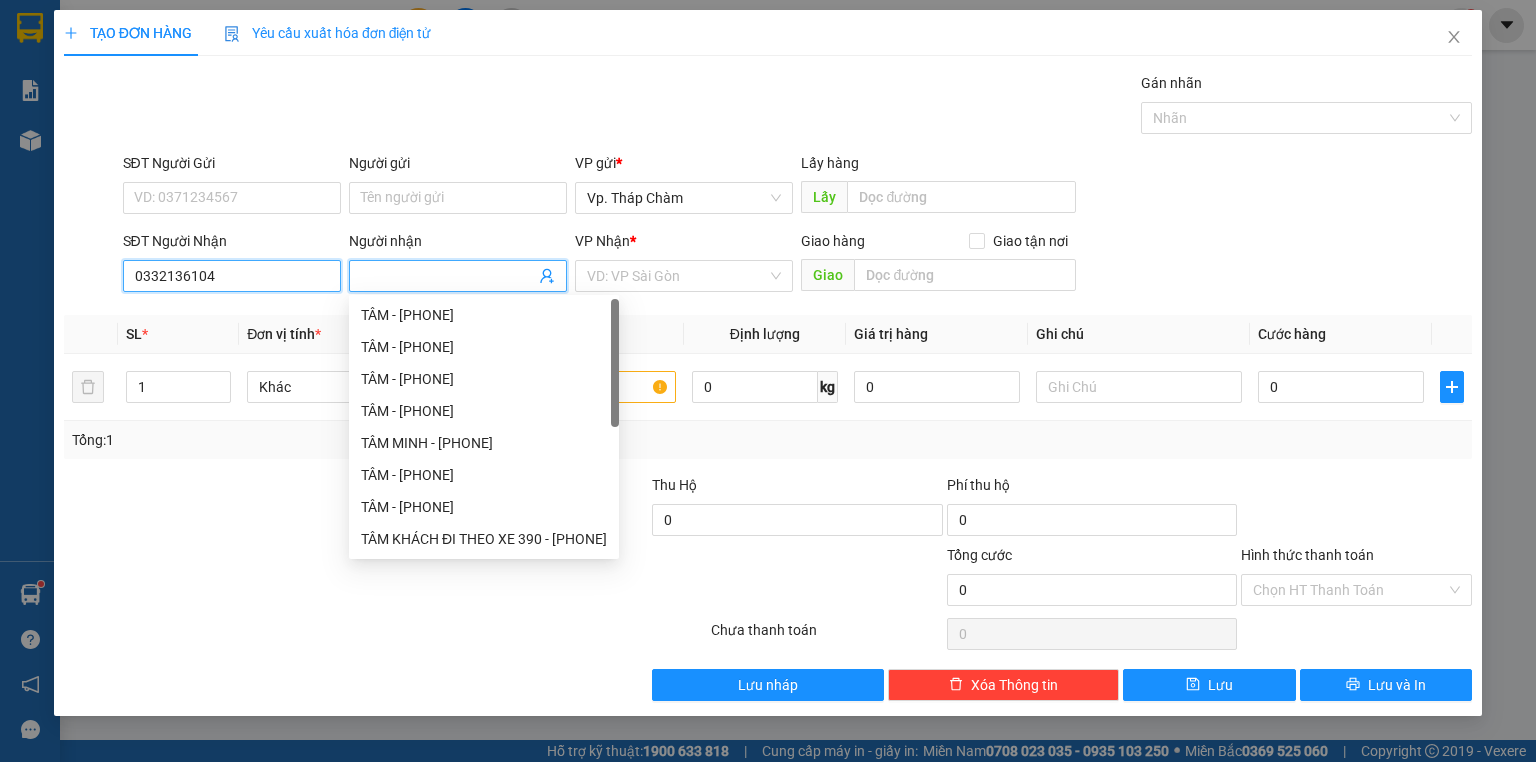 click on "0332136104" at bounding box center (232, 276) 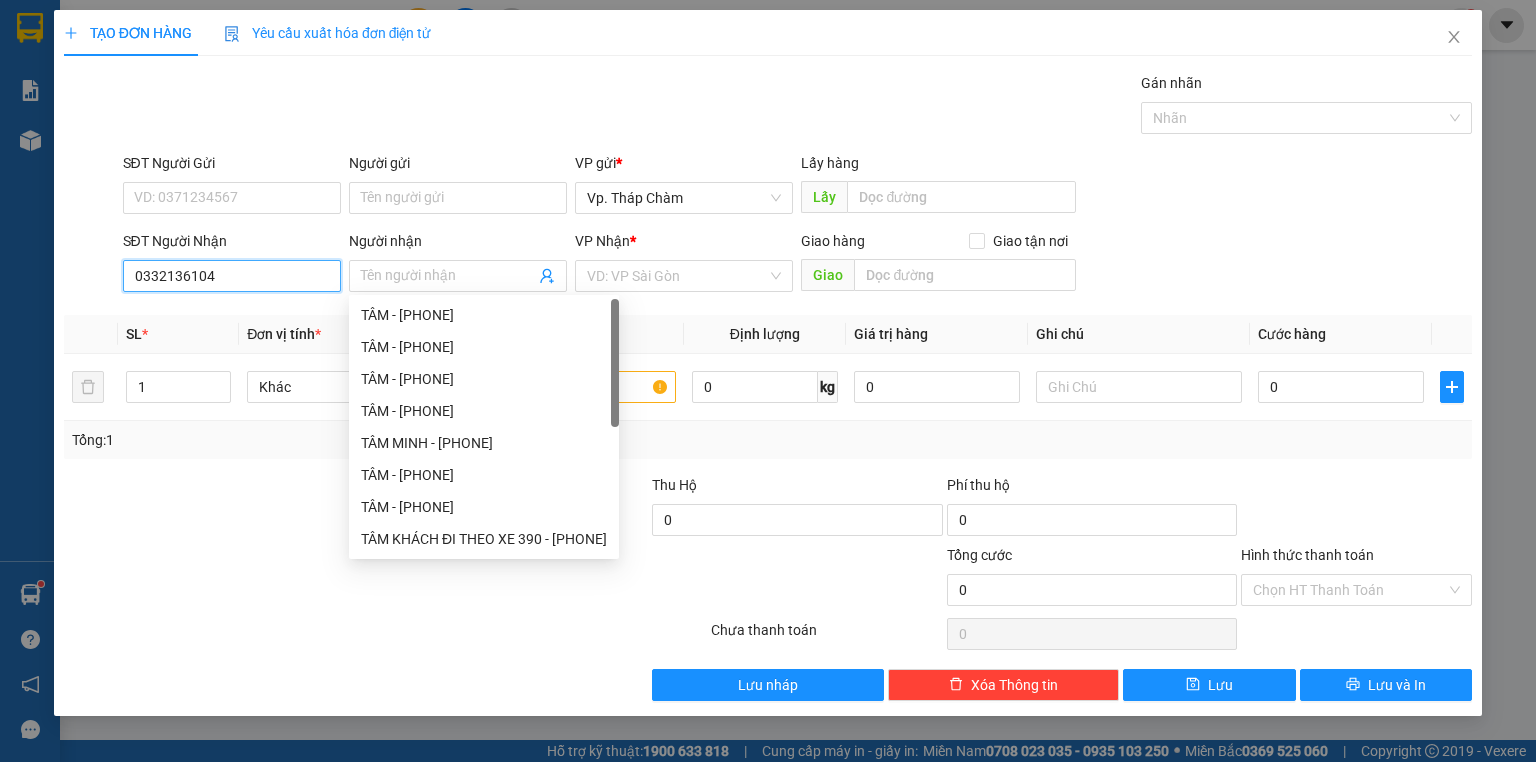 click on "0332136104" at bounding box center (232, 276) 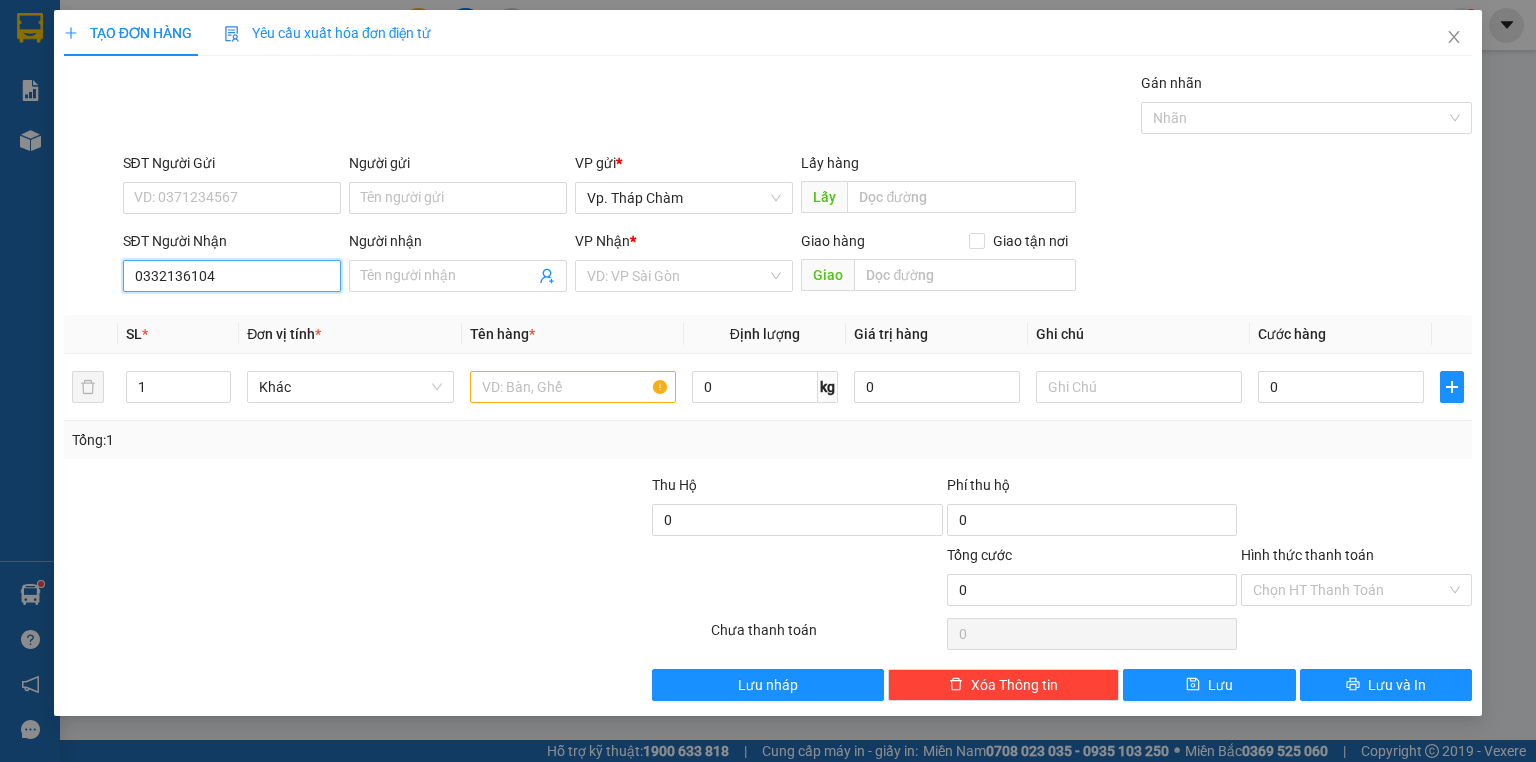 click on "0332136104" at bounding box center [232, 276] 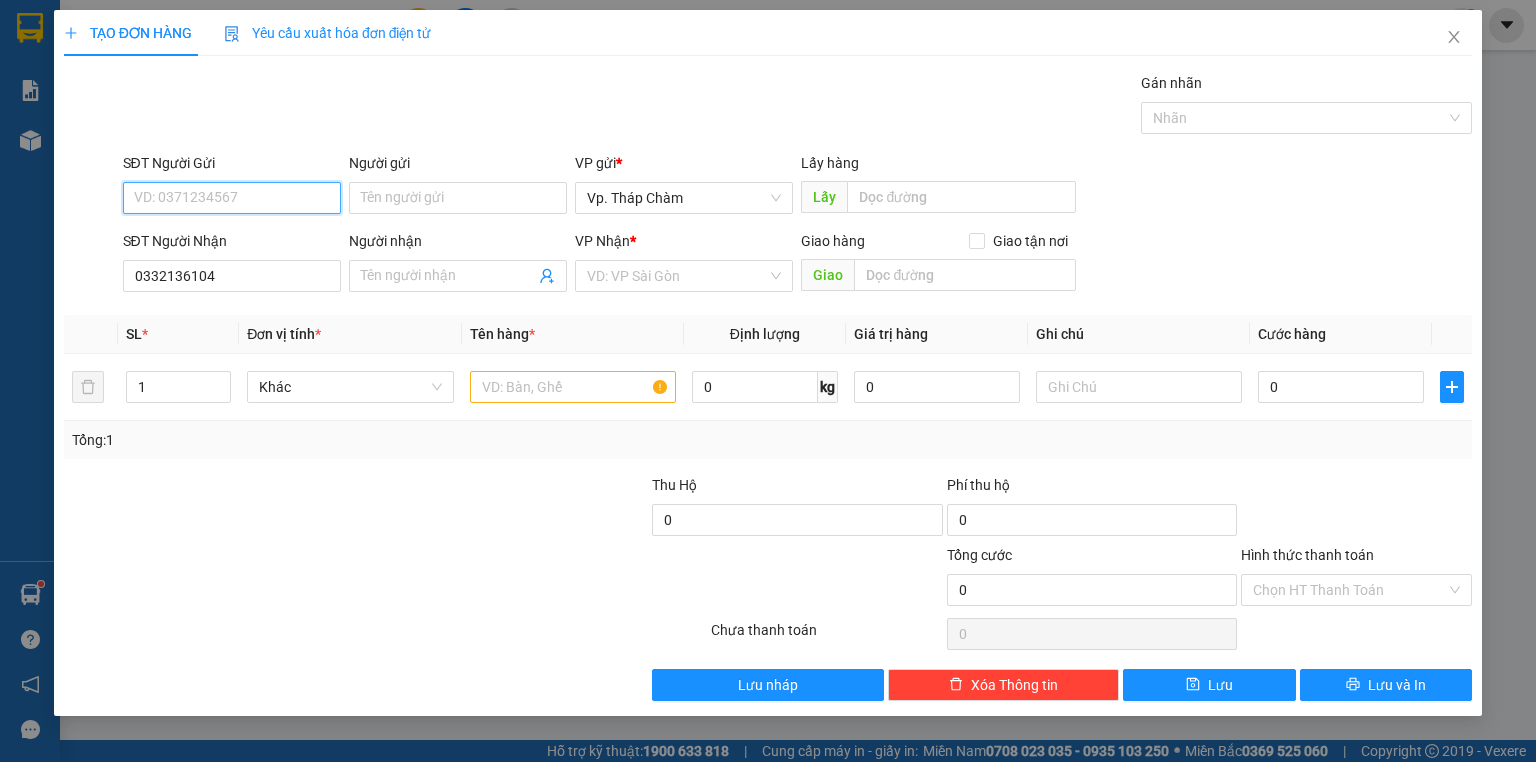 paste on "0332136104" 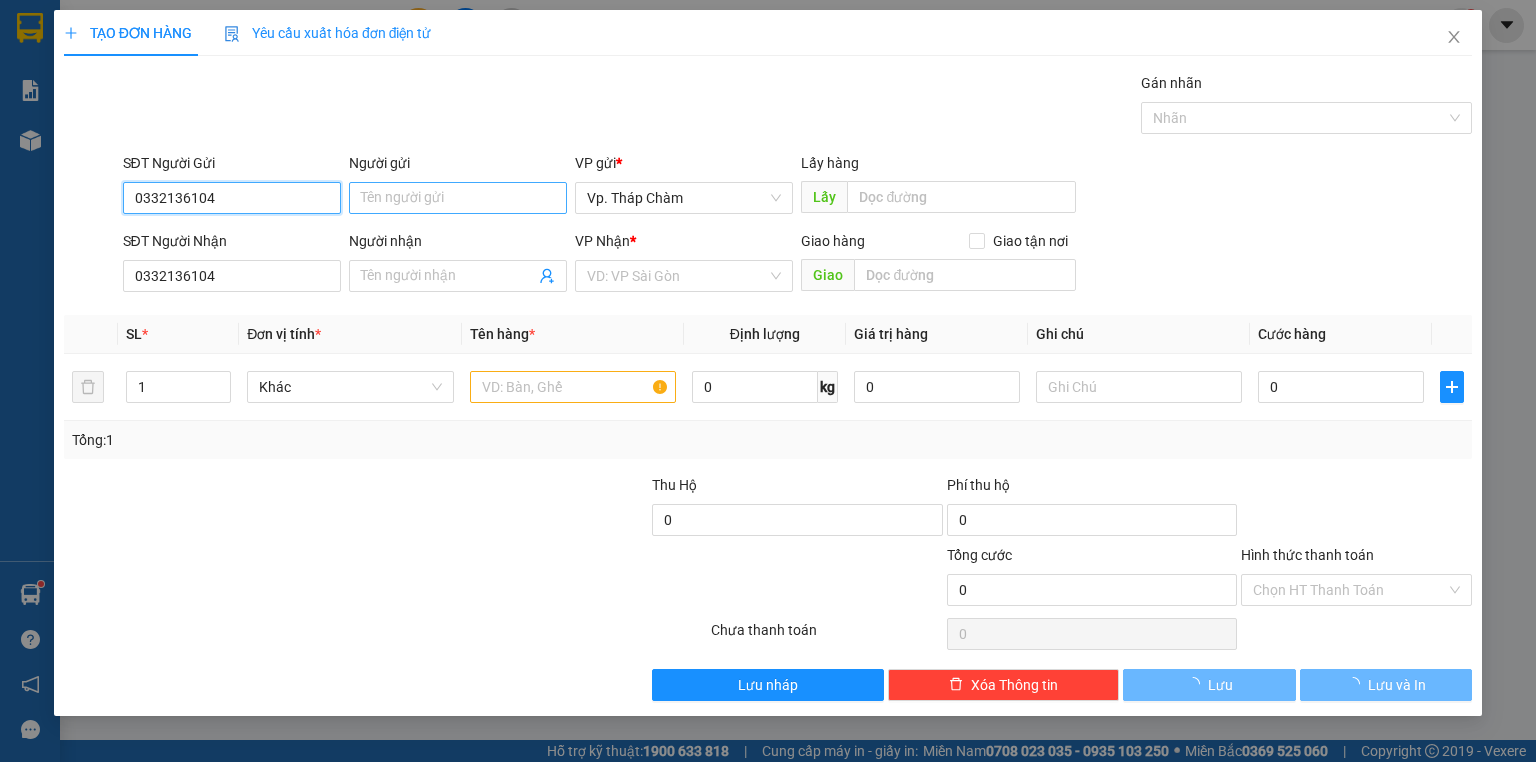 type on "0332136104" 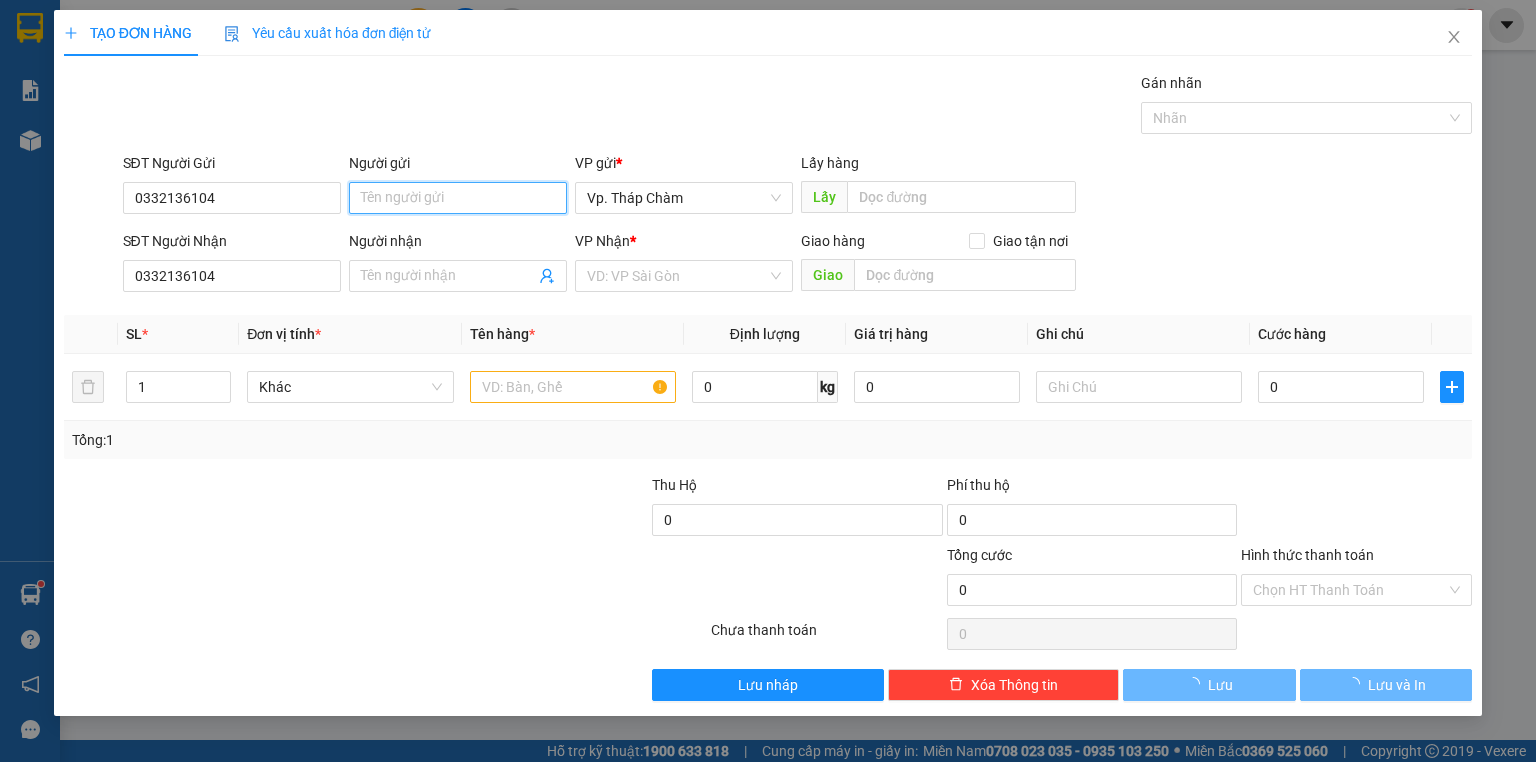 drag, startPoint x: 404, startPoint y: 203, endPoint x: 408, endPoint y: 176, distance: 27.294687 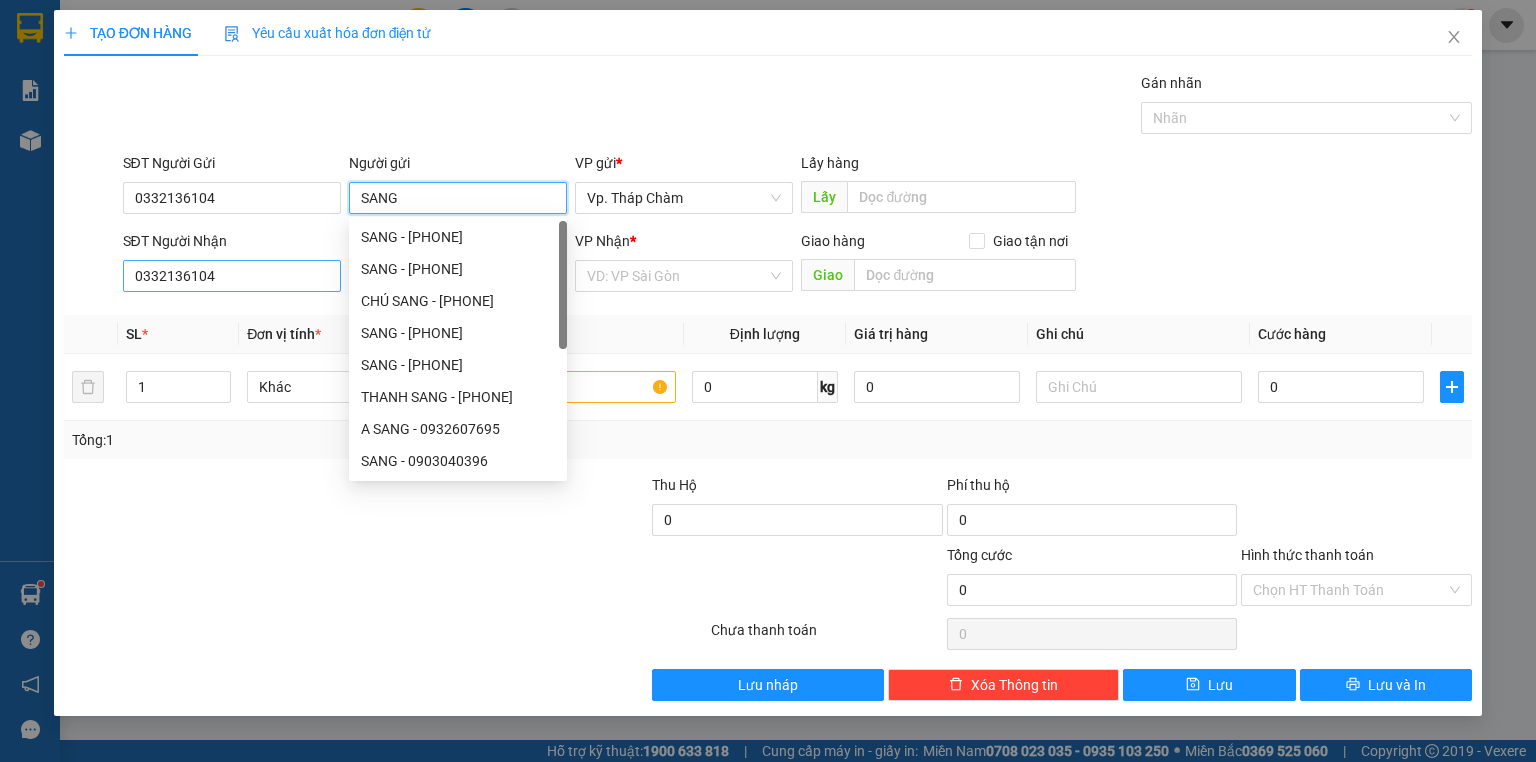 type on "SANG" 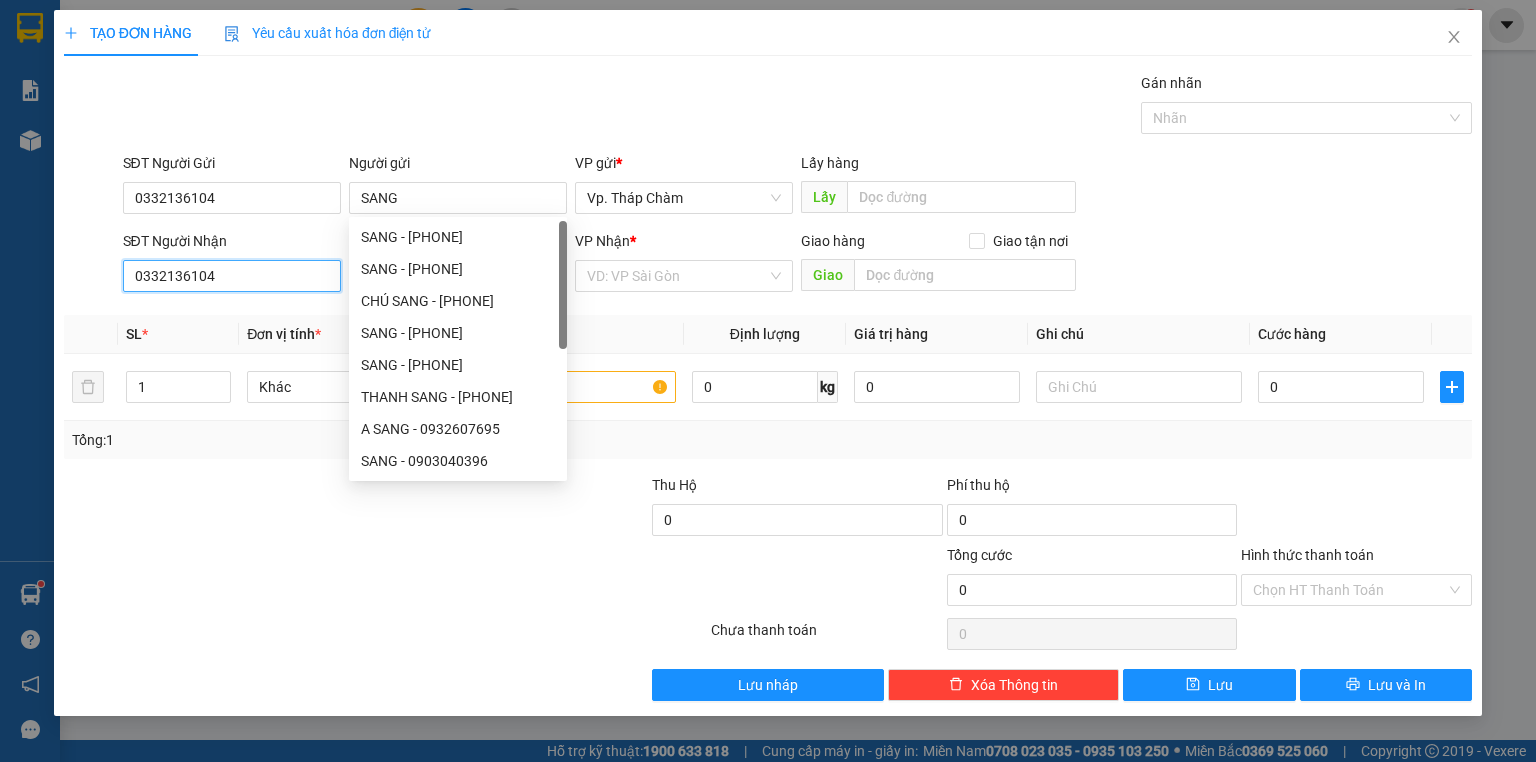 click on "0332136104" at bounding box center (232, 276) 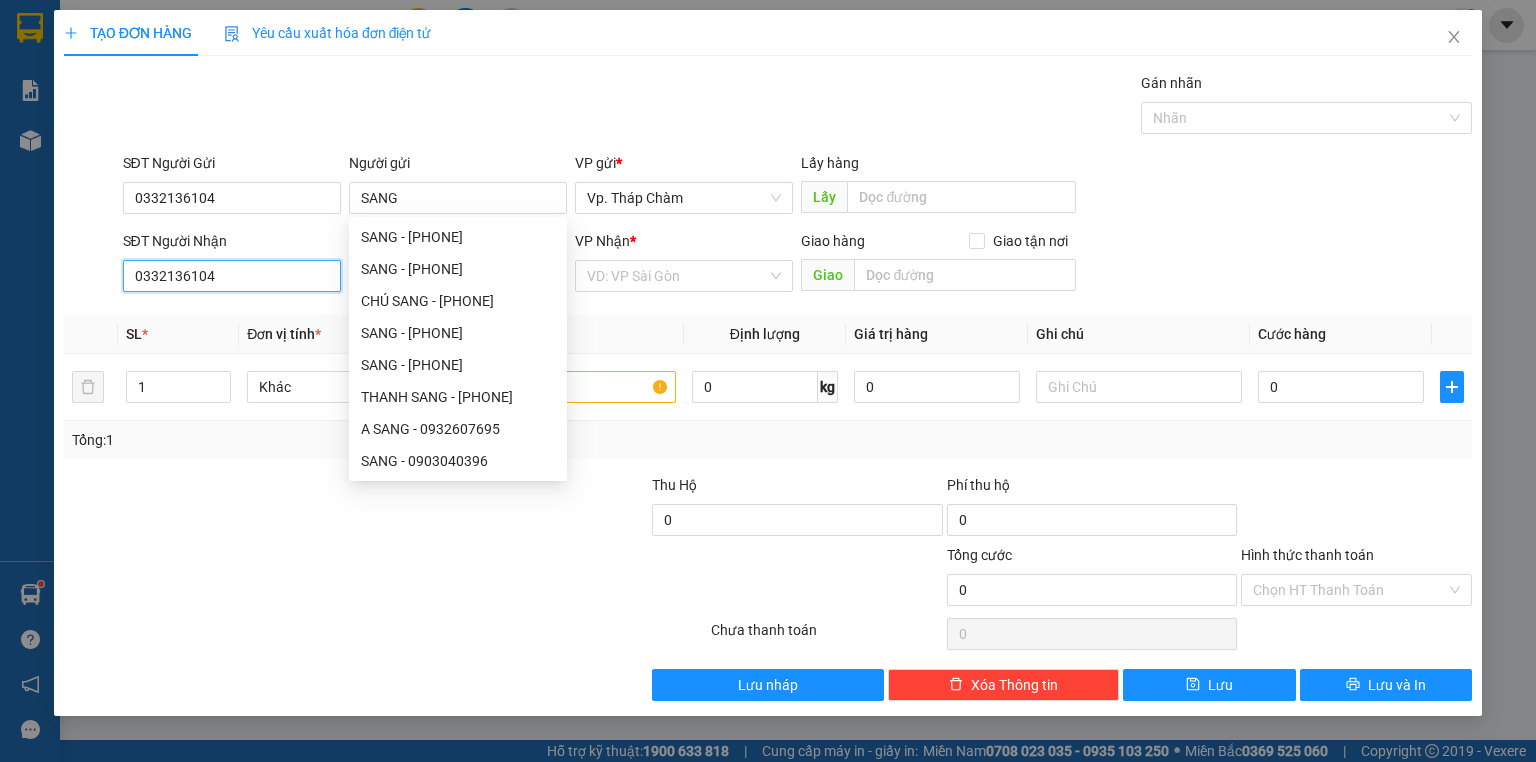 click on "0332136104" at bounding box center (232, 276) 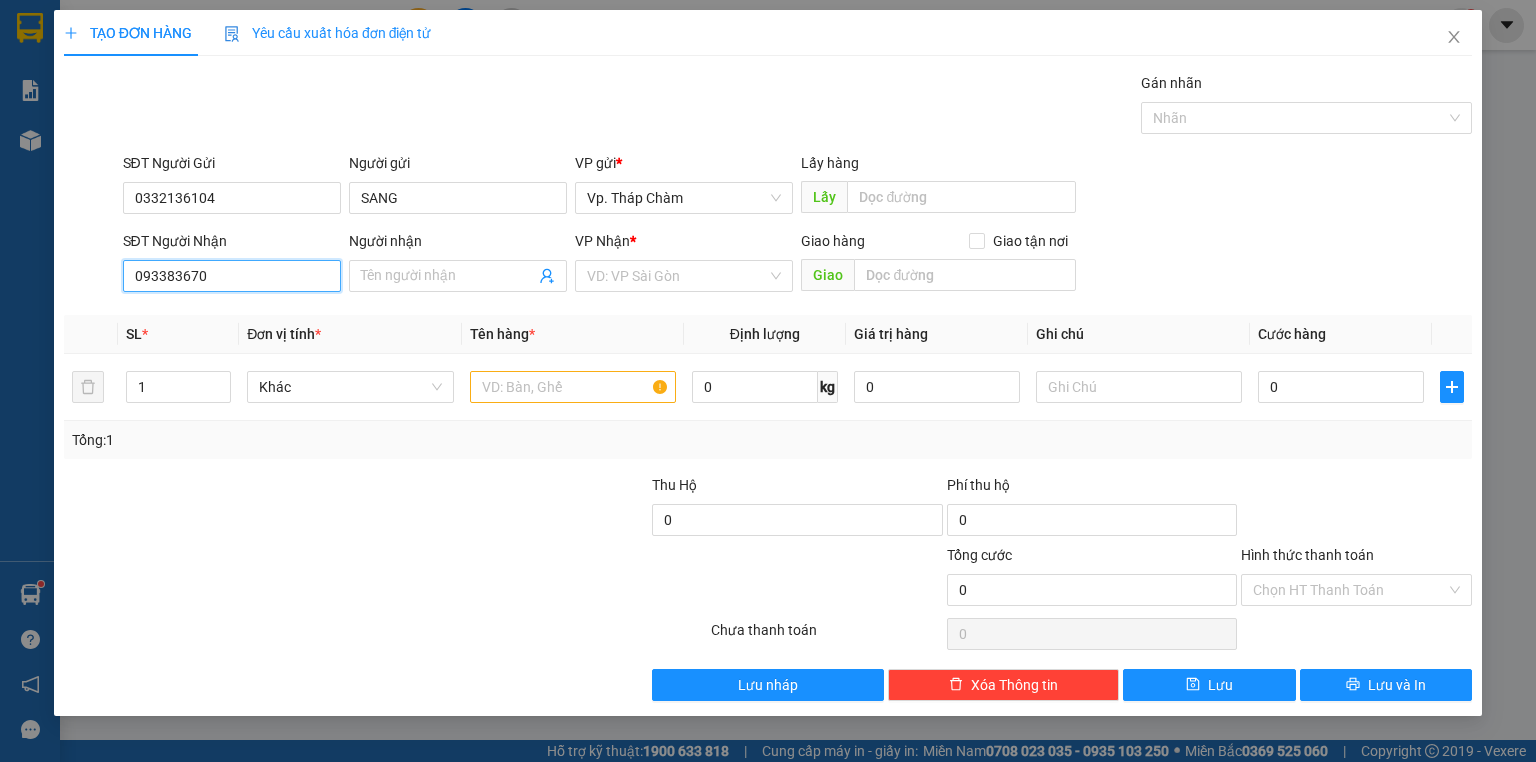 click on "093383670" at bounding box center (232, 276) 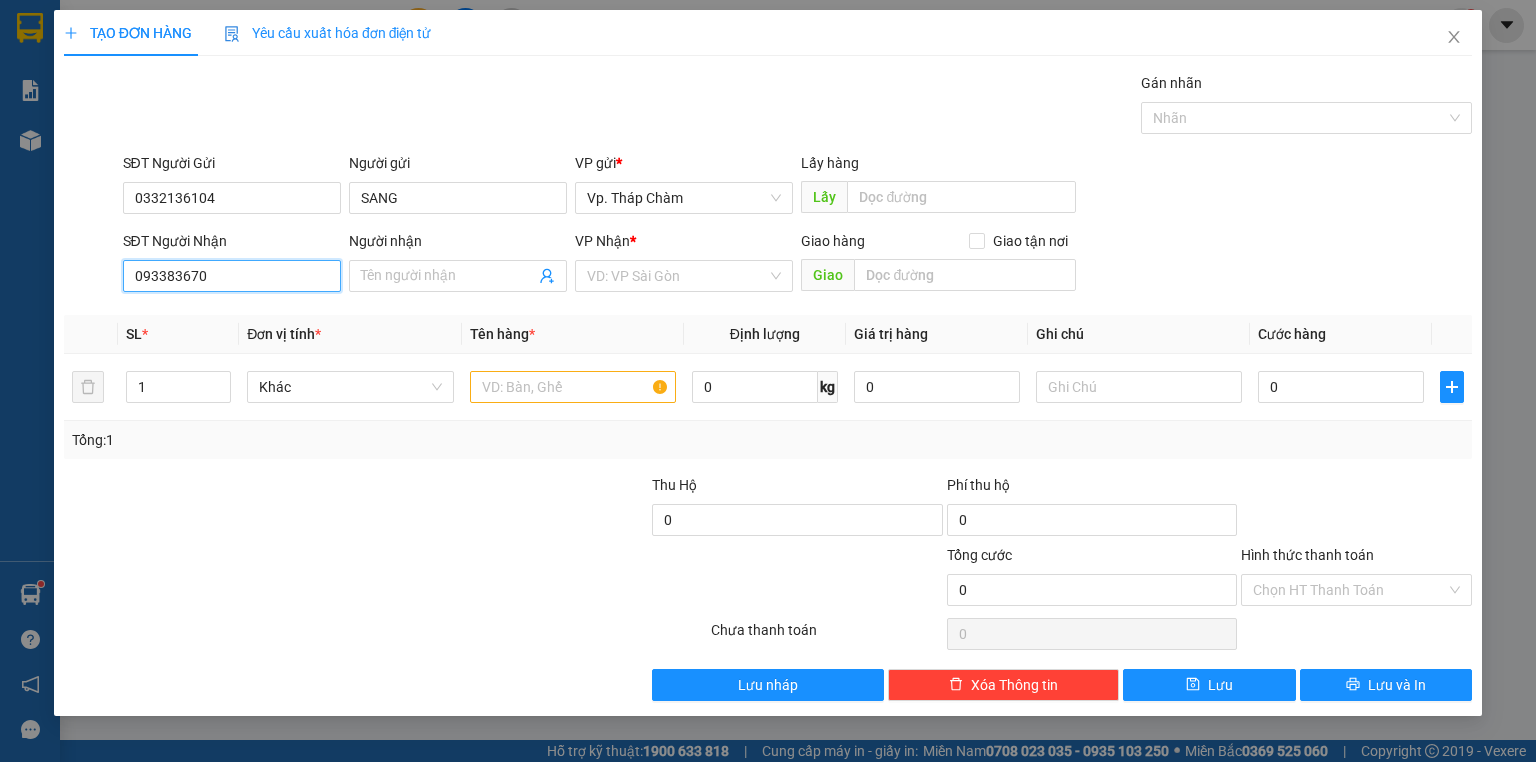 drag, startPoint x: 166, startPoint y: 276, endPoint x: 223, endPoint y: 280, distance: 57.14018 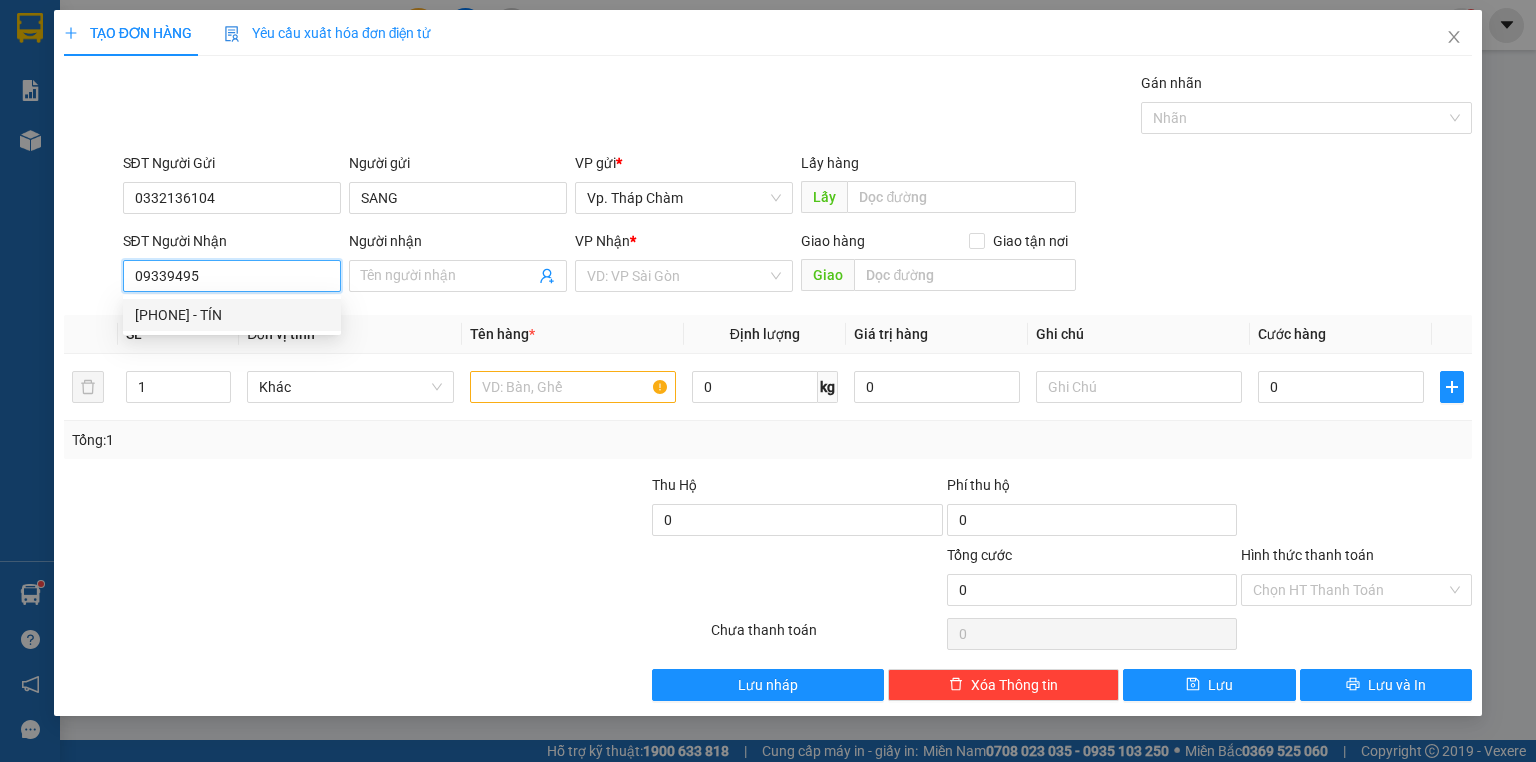 click on "[PHONE] - TÍN" at bounding box center [232, 315] 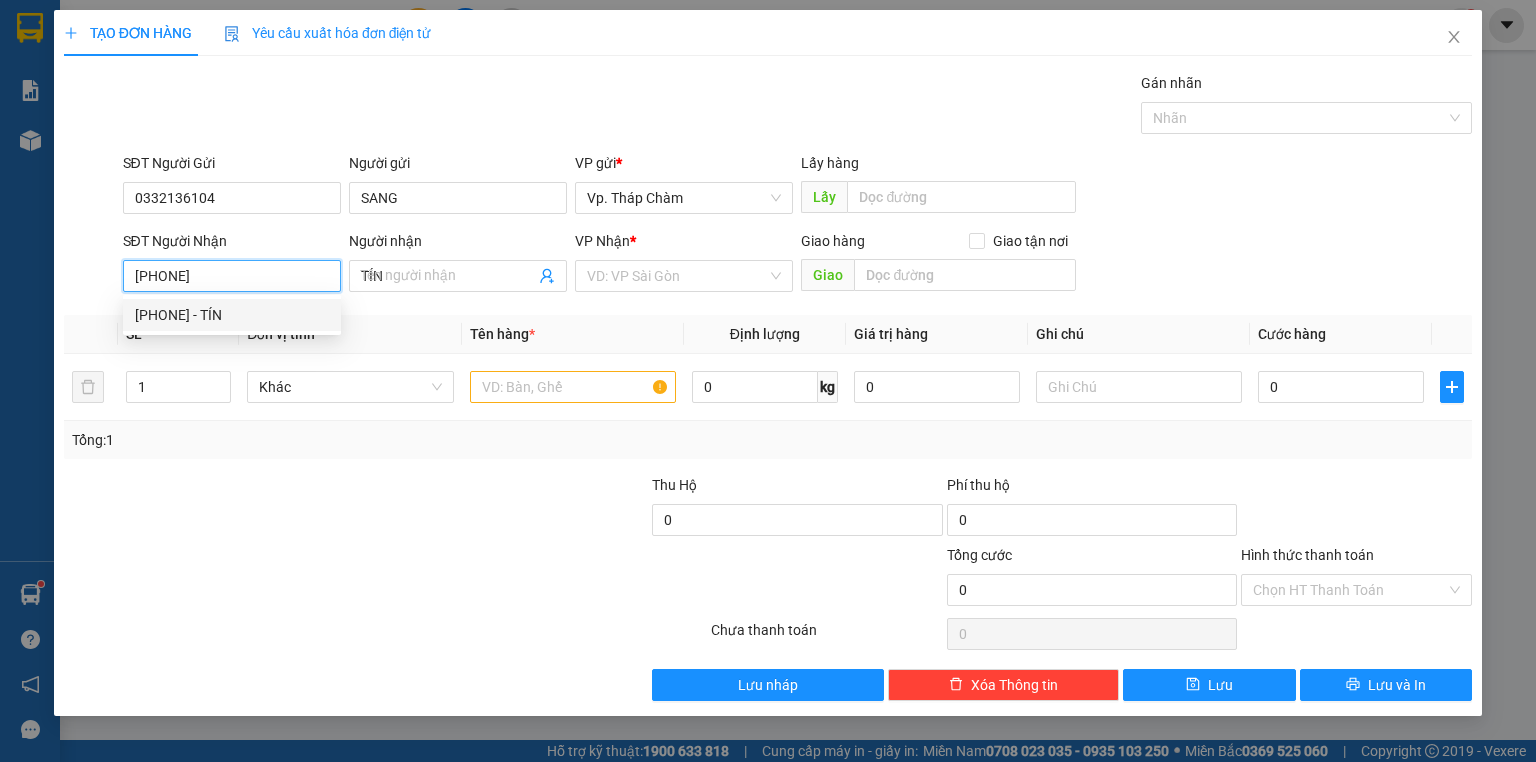 type on "30.000" 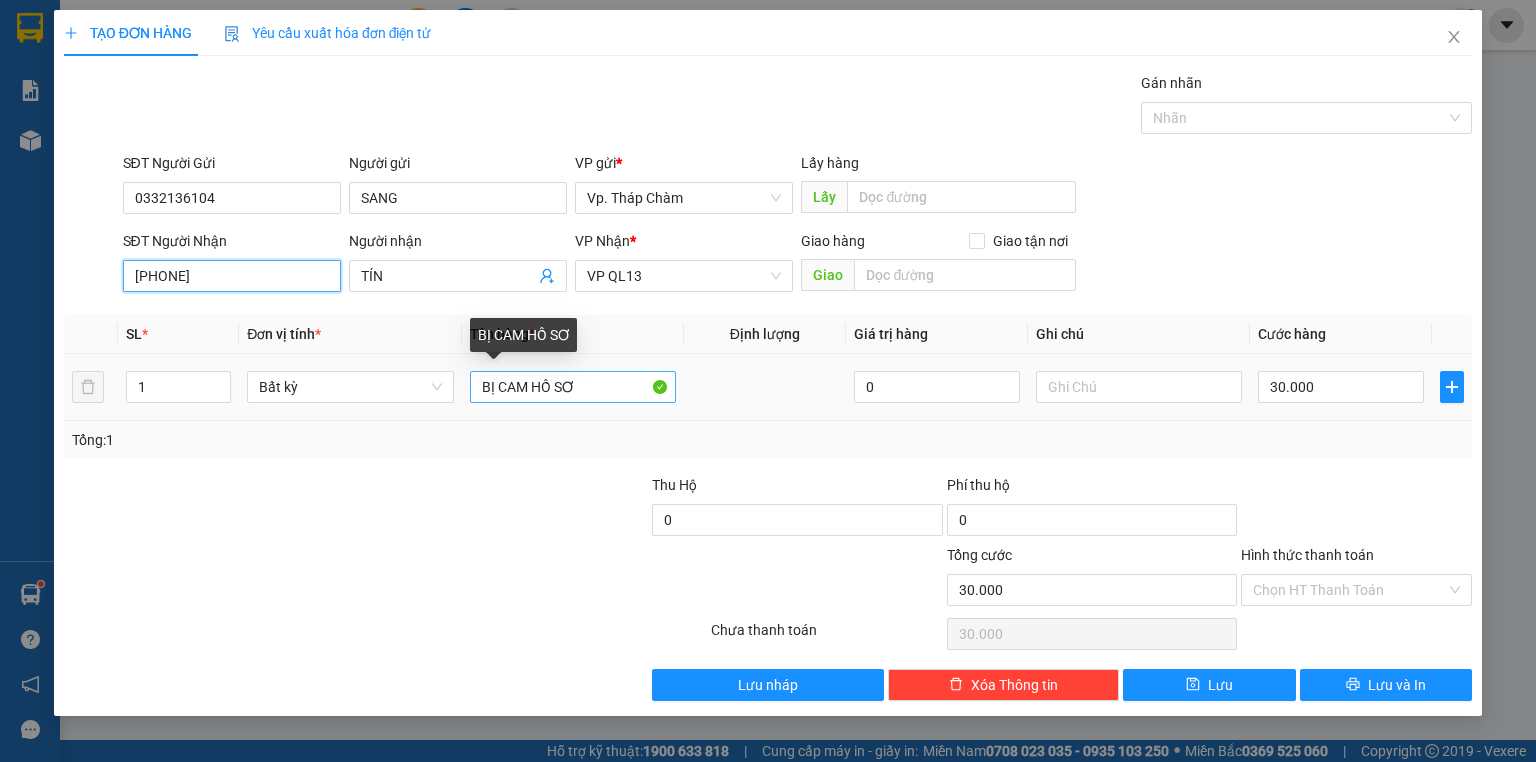 type on "[PHONE]" 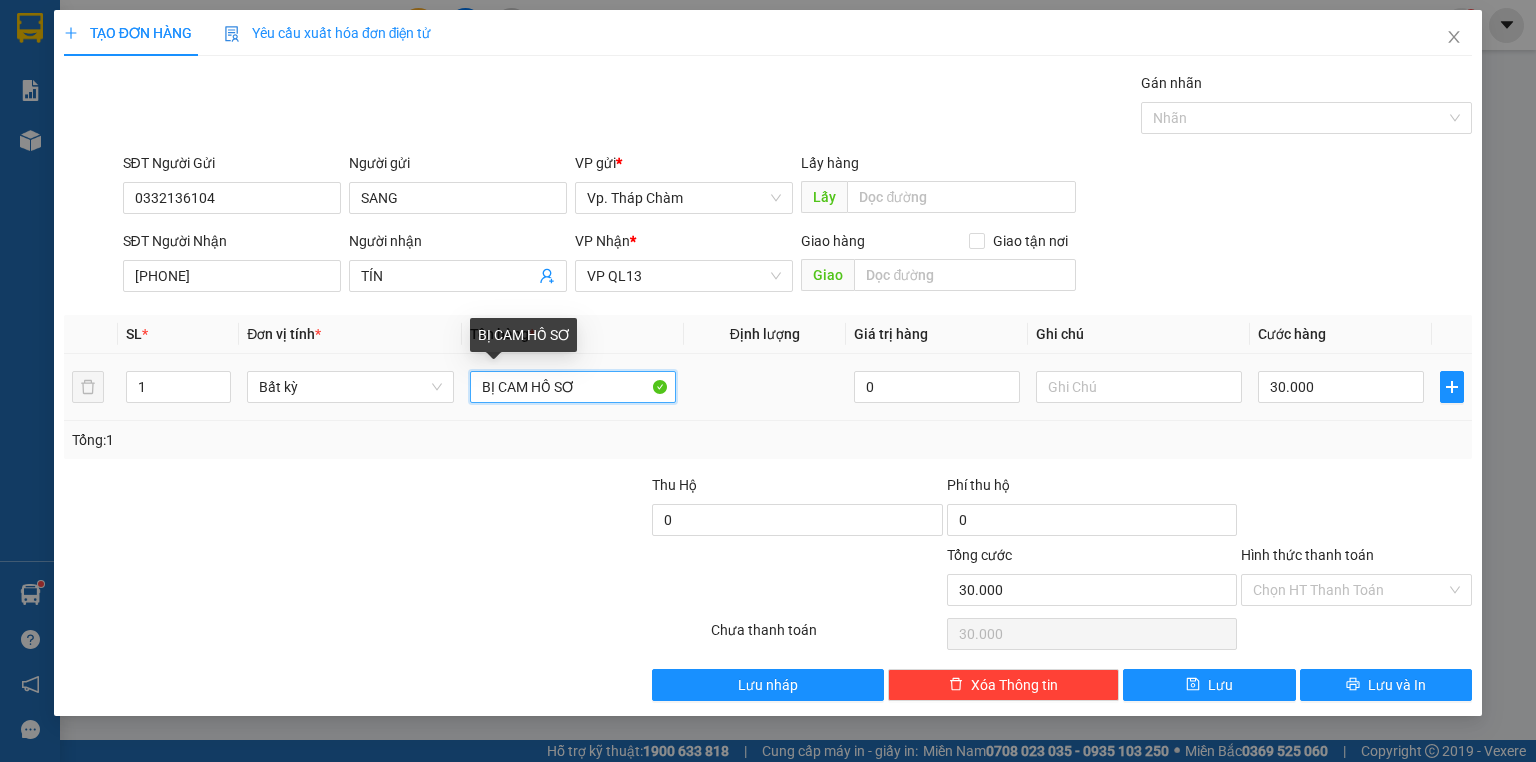click on "BỊ CAM HỒ SƠ" at bounding box center (573, 387) 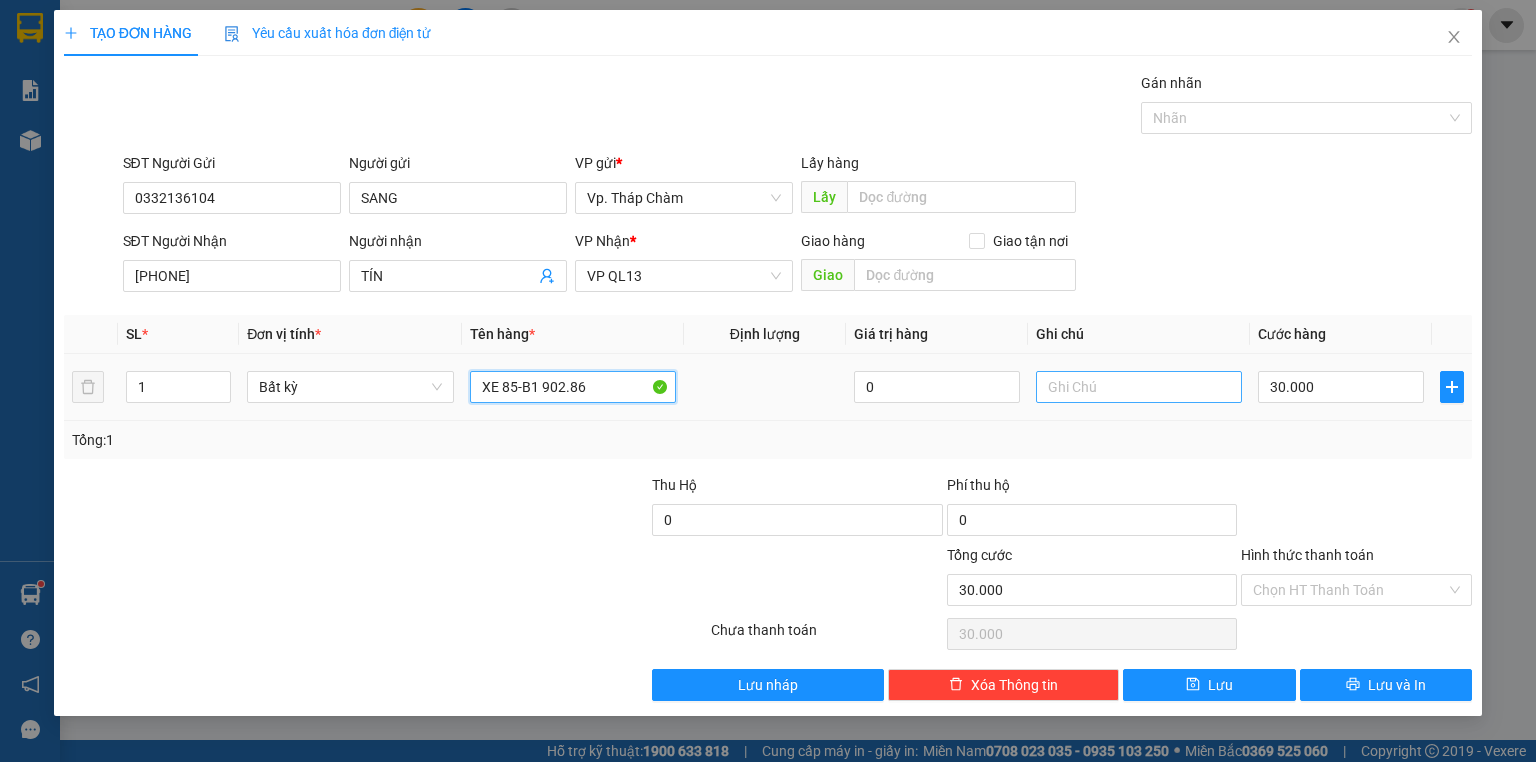 type on "XE 85-B1 902.86" 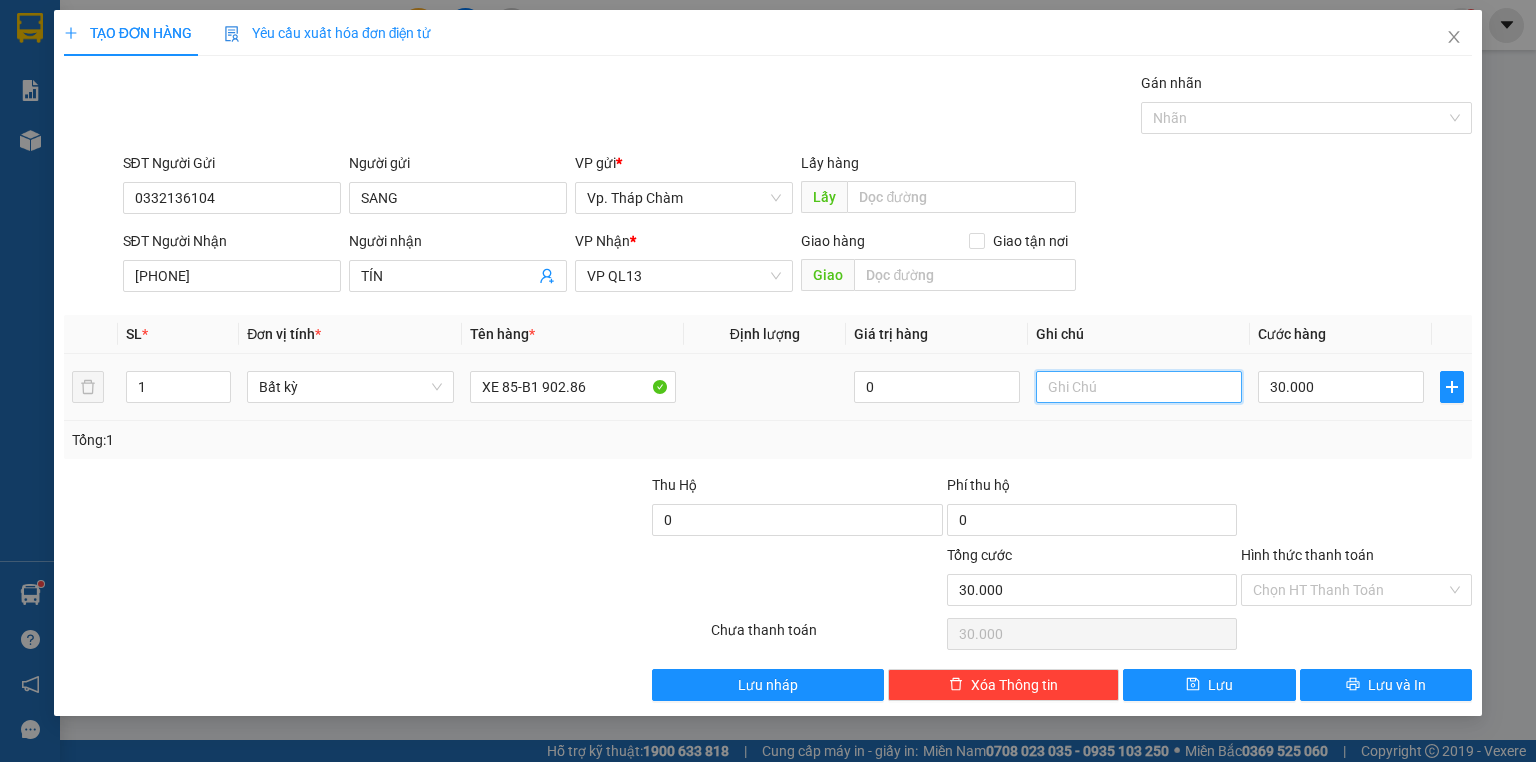 click at bounding box center (1139, 387) 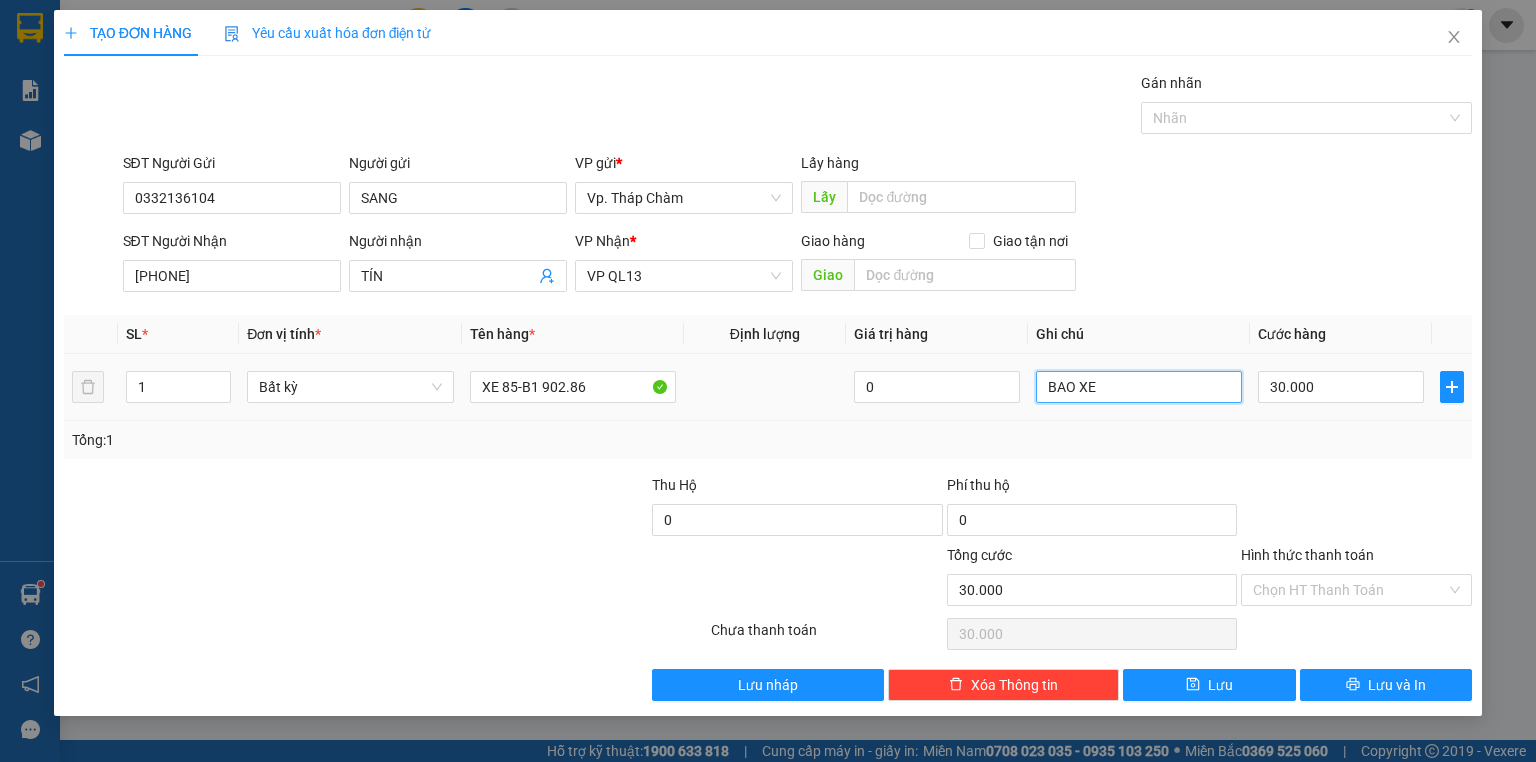 type on "BAO XE" 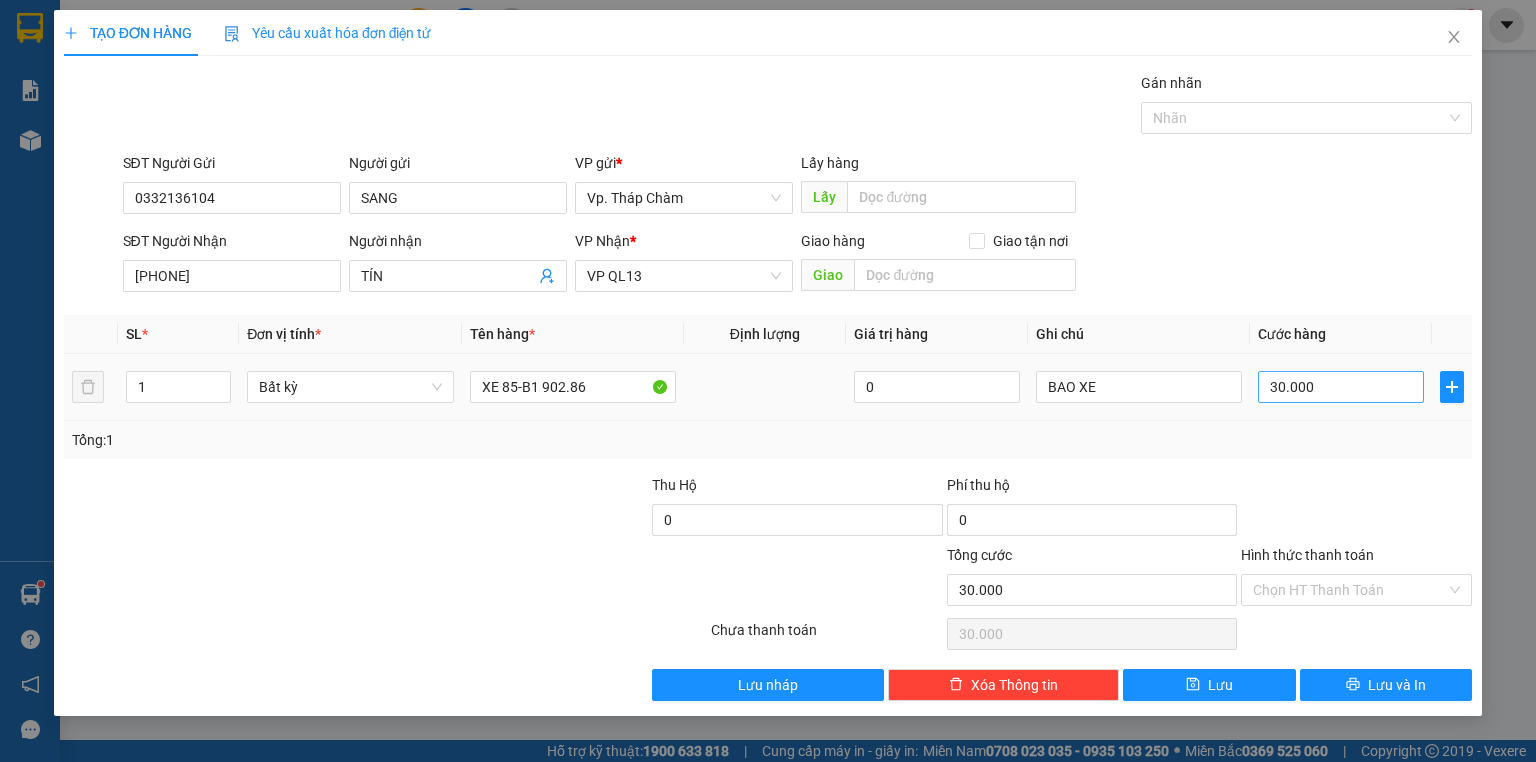 click on "30.000" at bounding box center [1341, 387] 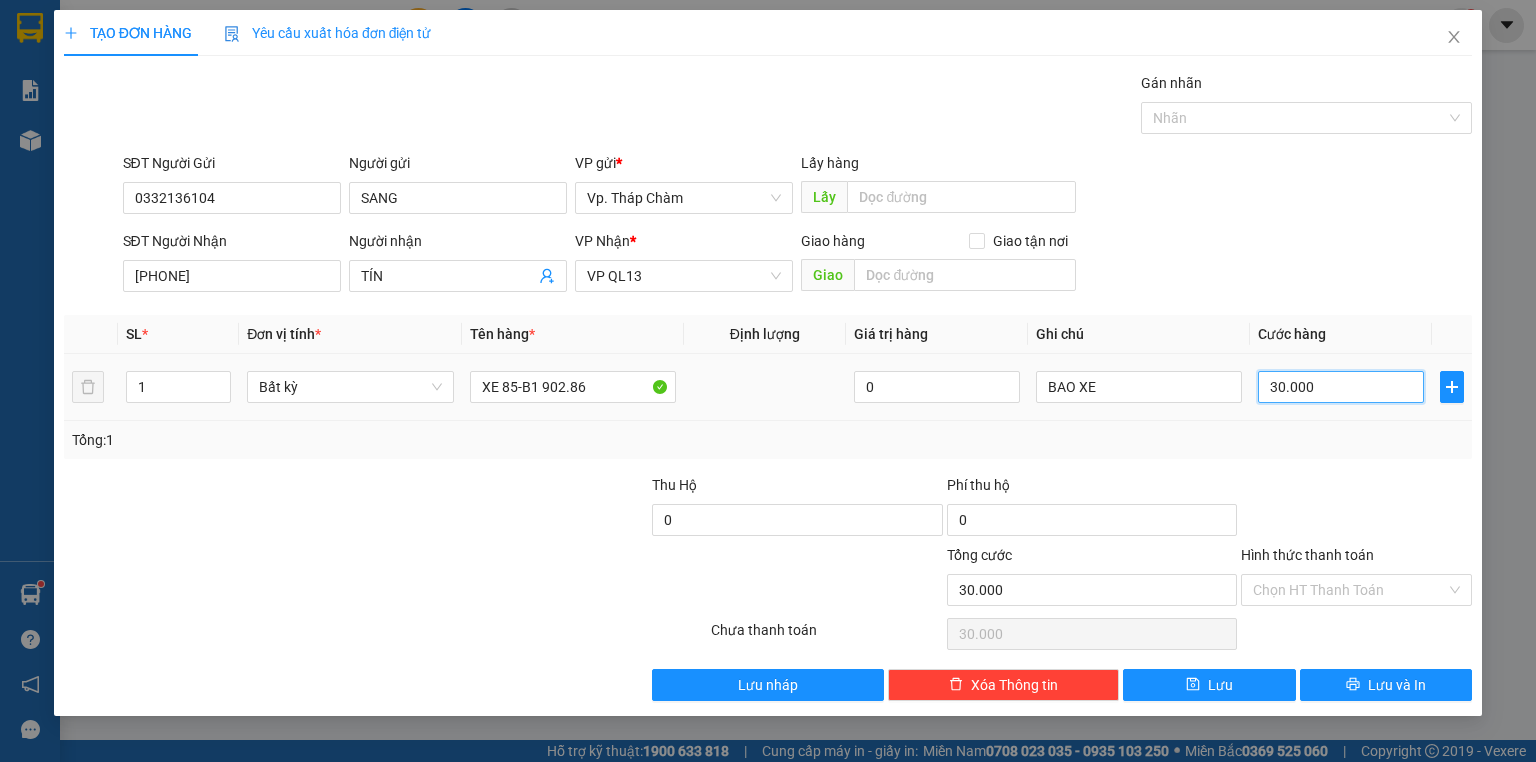 click on "30.000" at bounding box center [1341, 387] 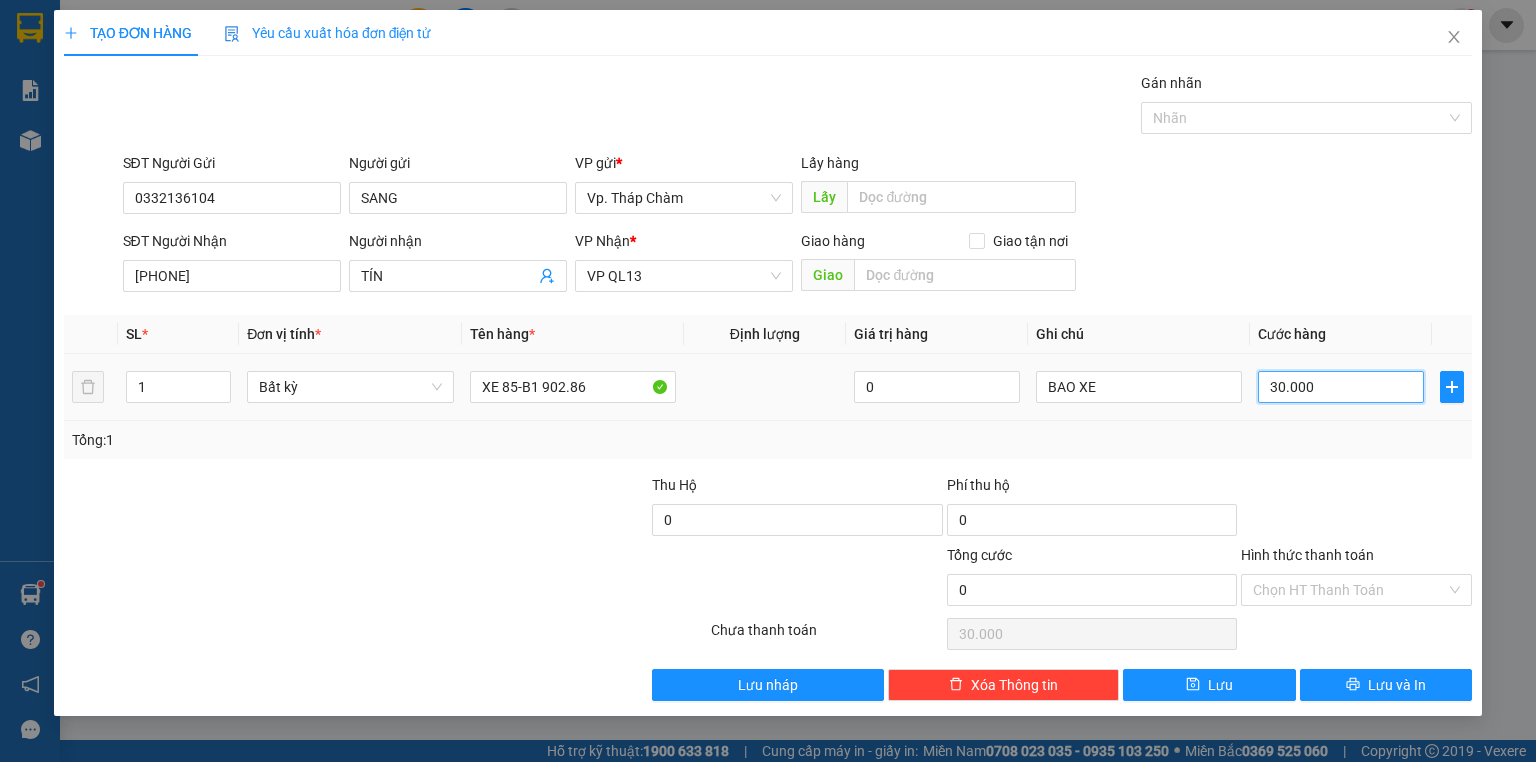 type on "0" 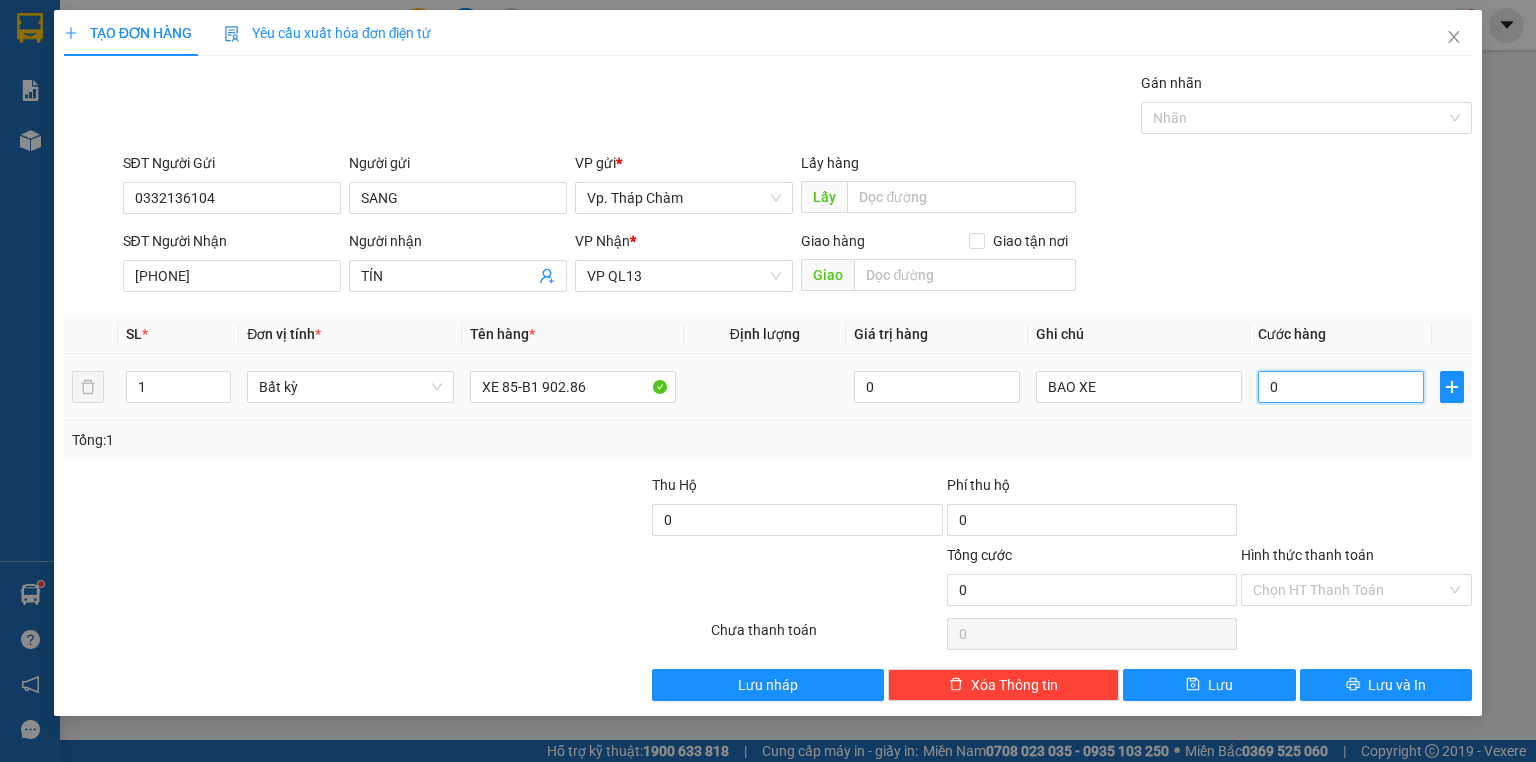 type on "4" 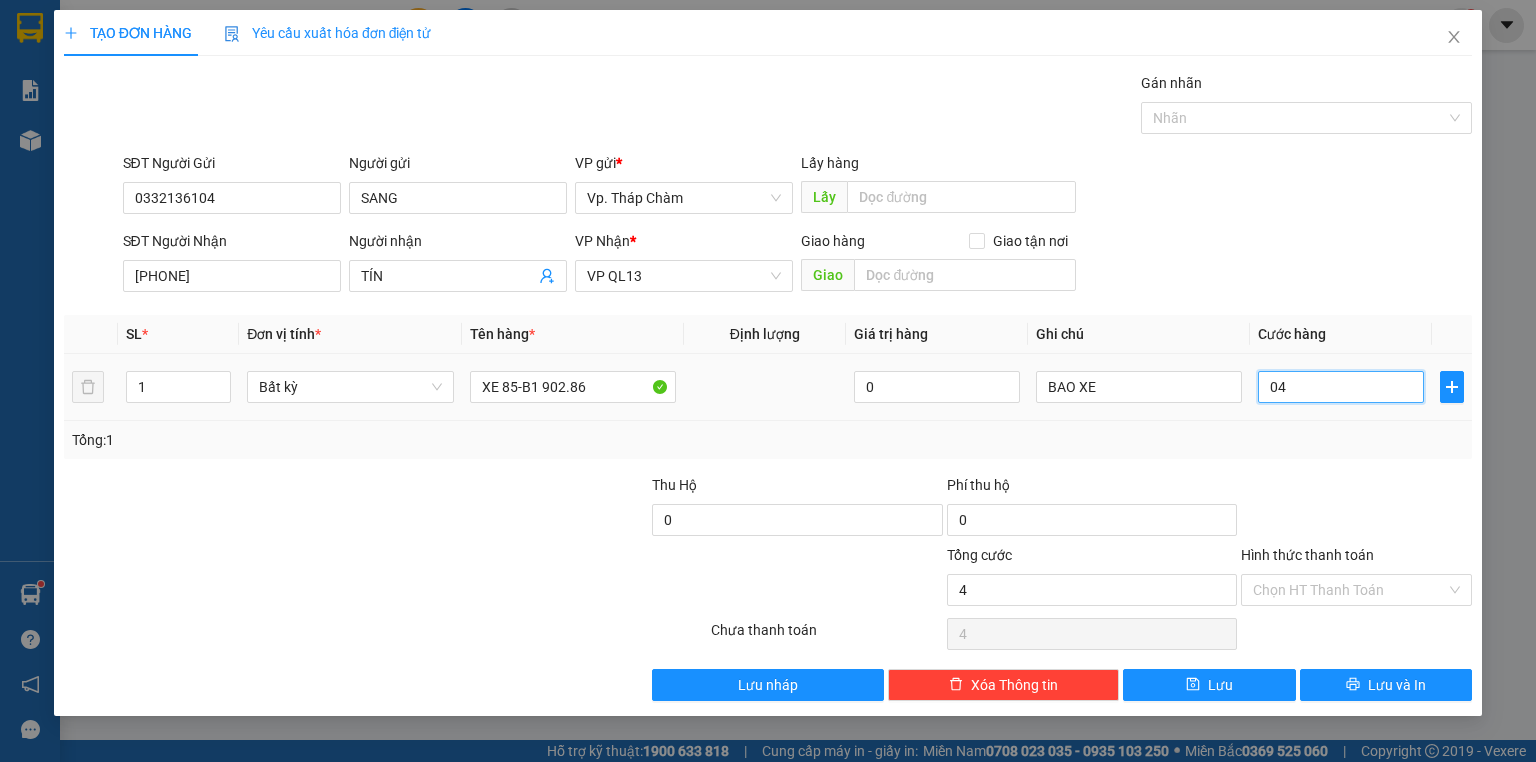 type on "45" 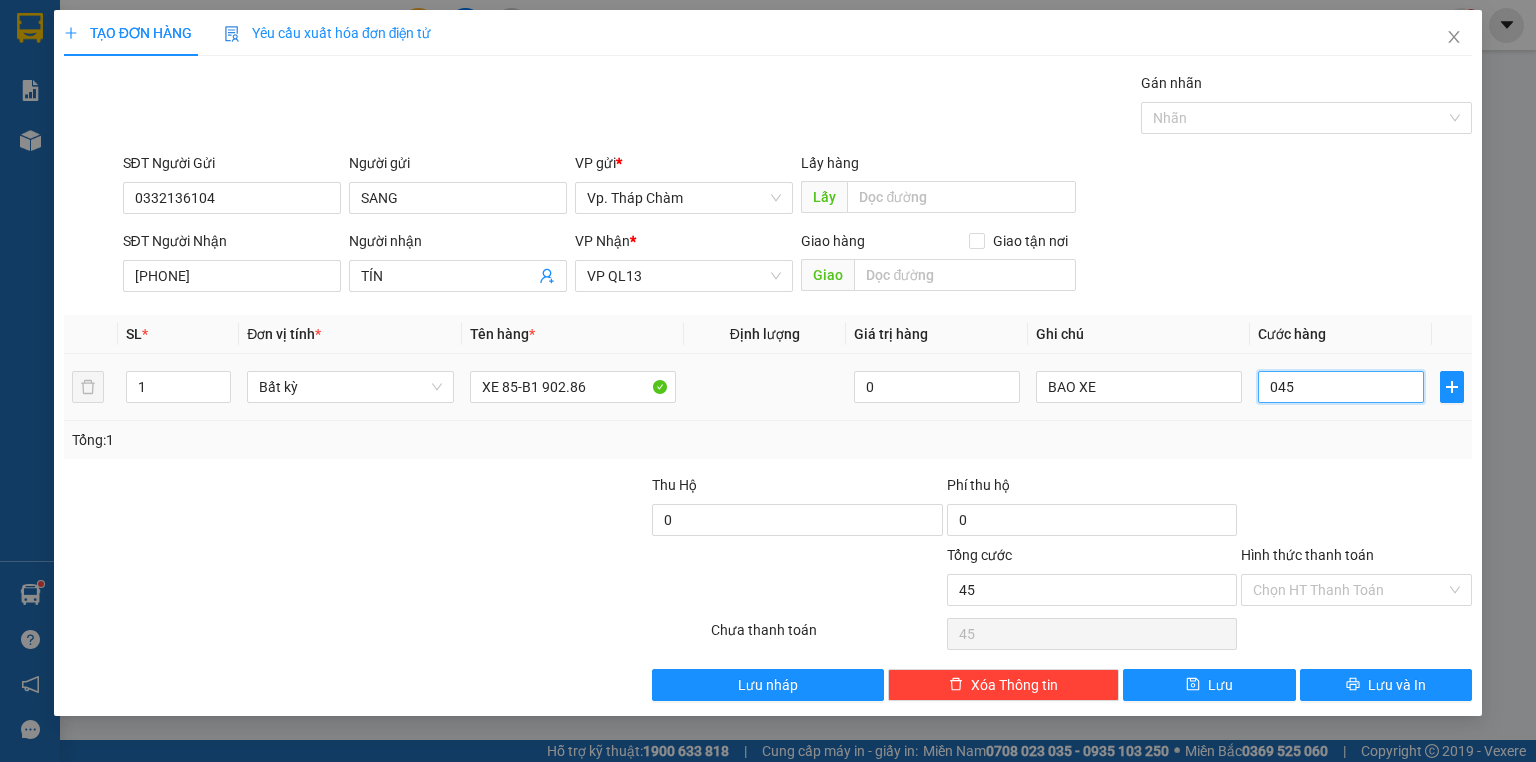 type on "450" 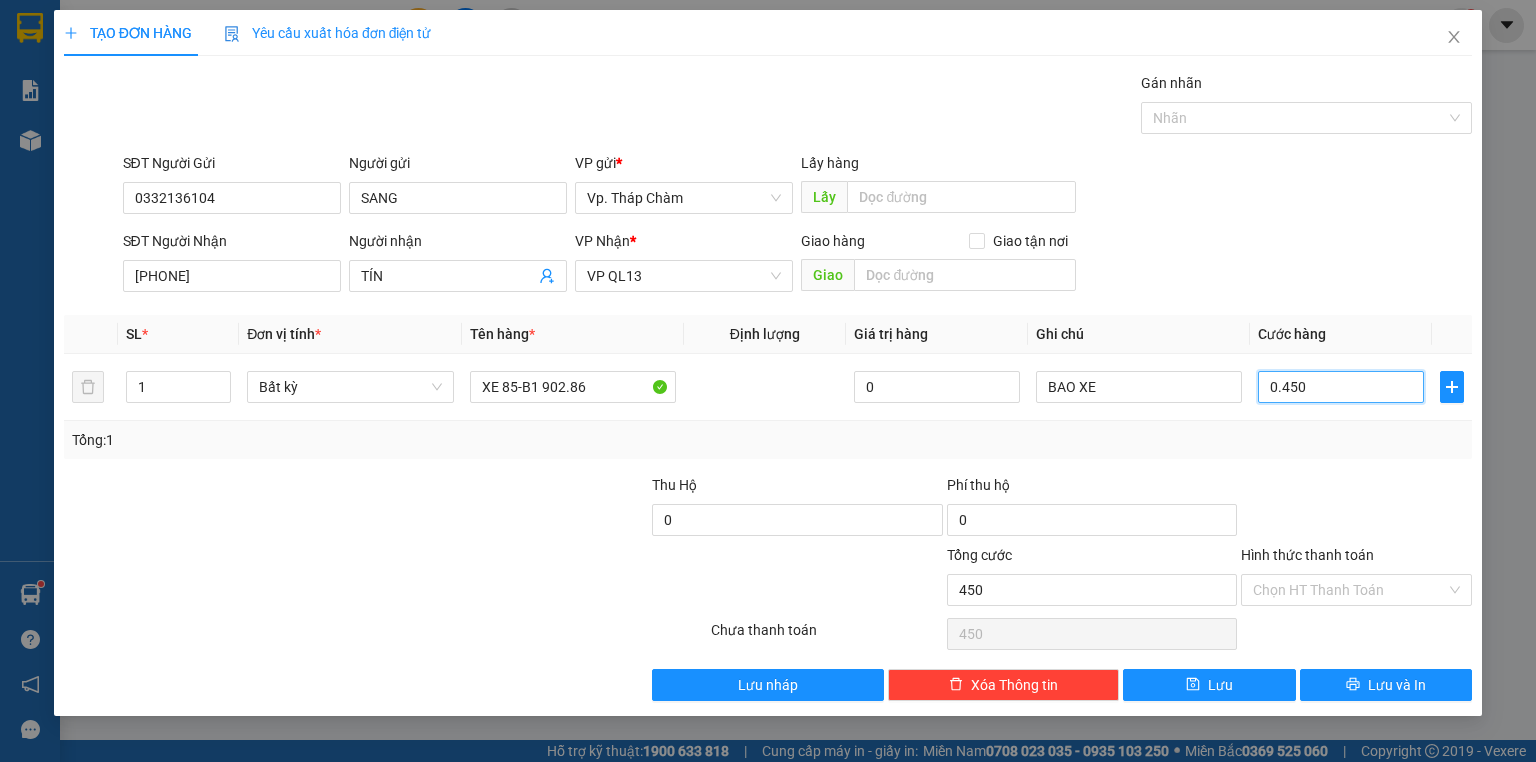 type on "0.450" 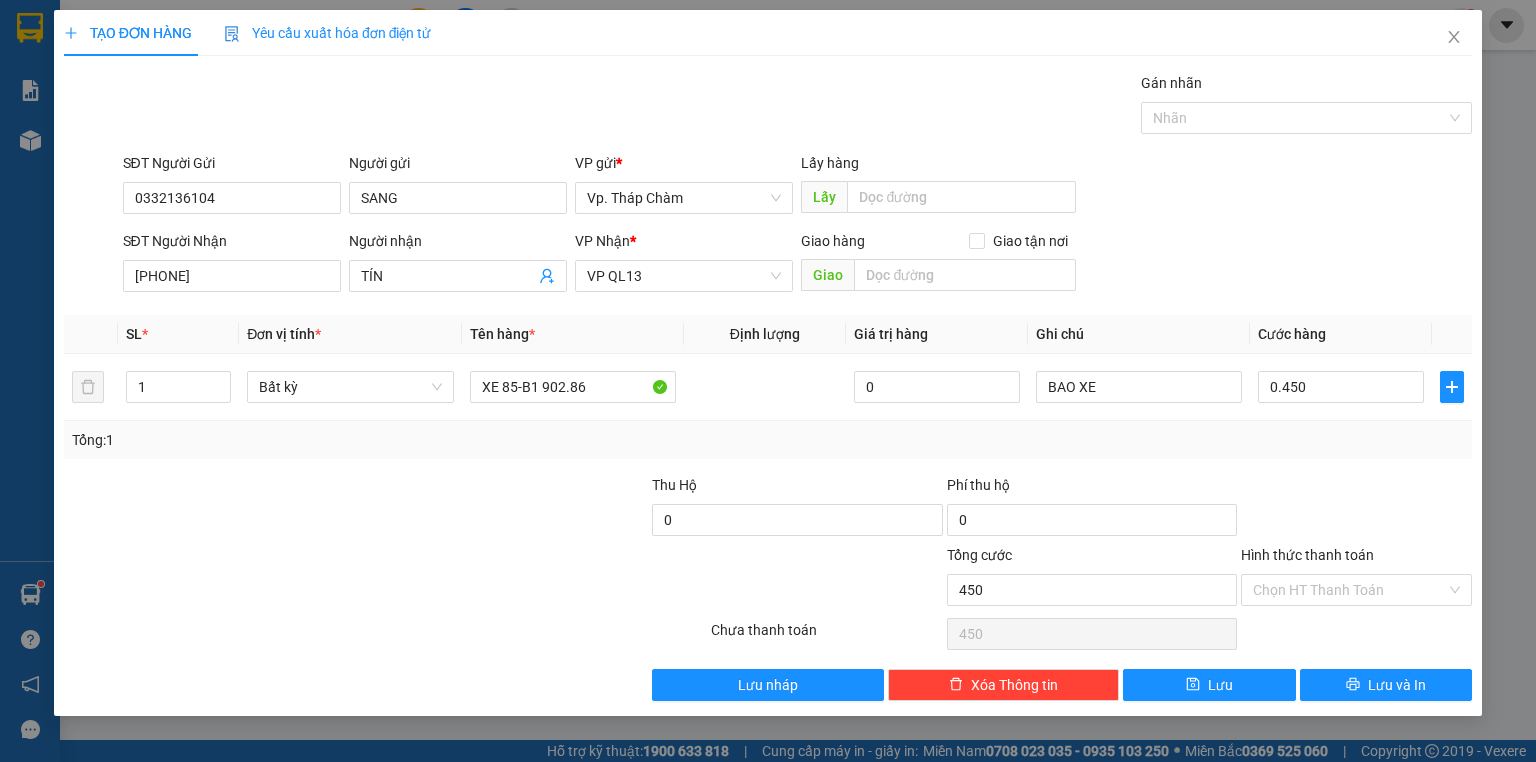 type on "450.000" 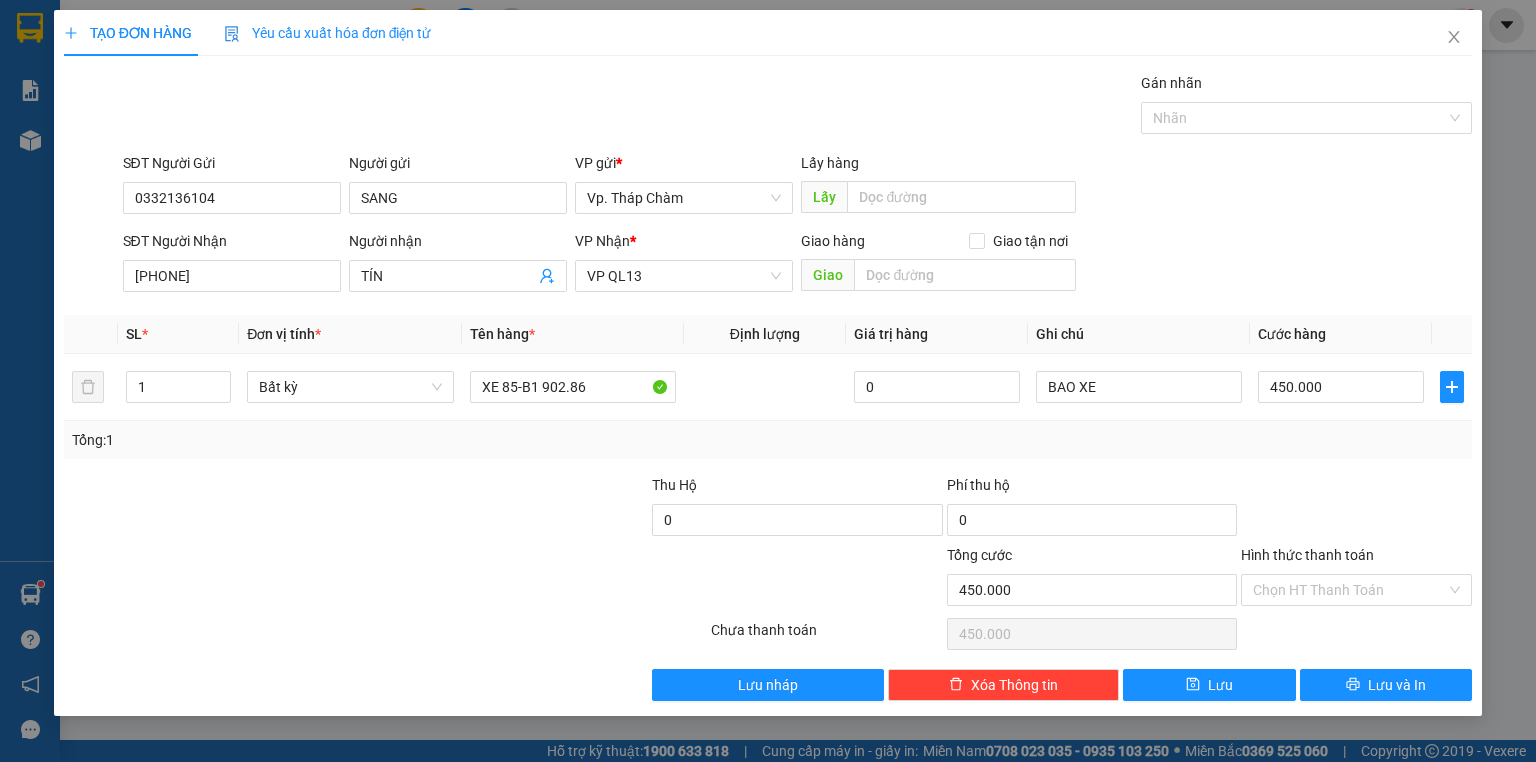 click on "Hình thức thanh toán Chọn HT Thanh Toán" at bounding box center [1356, 579] 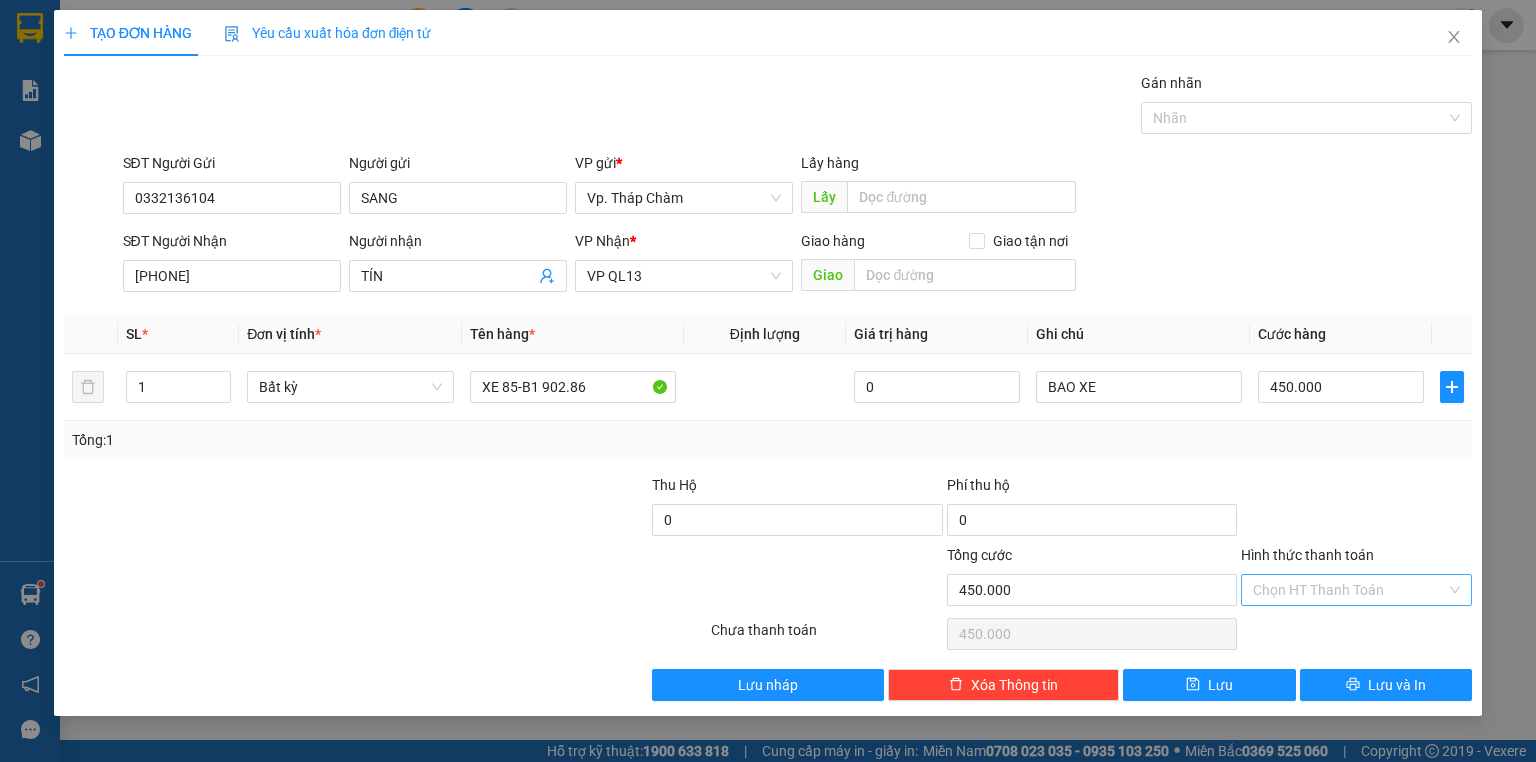 click on "Hình thức thanh toán" at bounding box center (1349, 590) 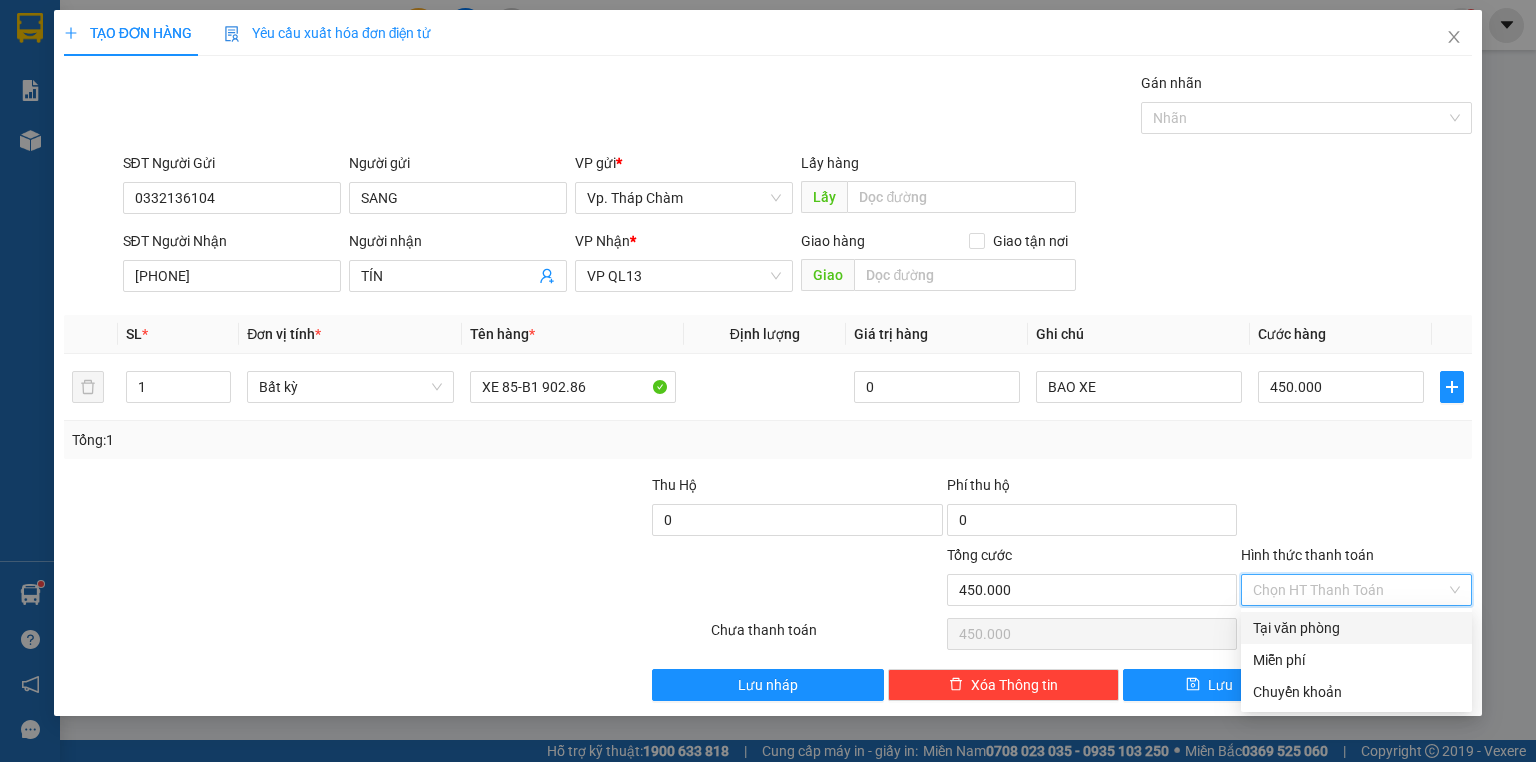 click on "Tại văn phòng" at bounding box center (1356, 628) 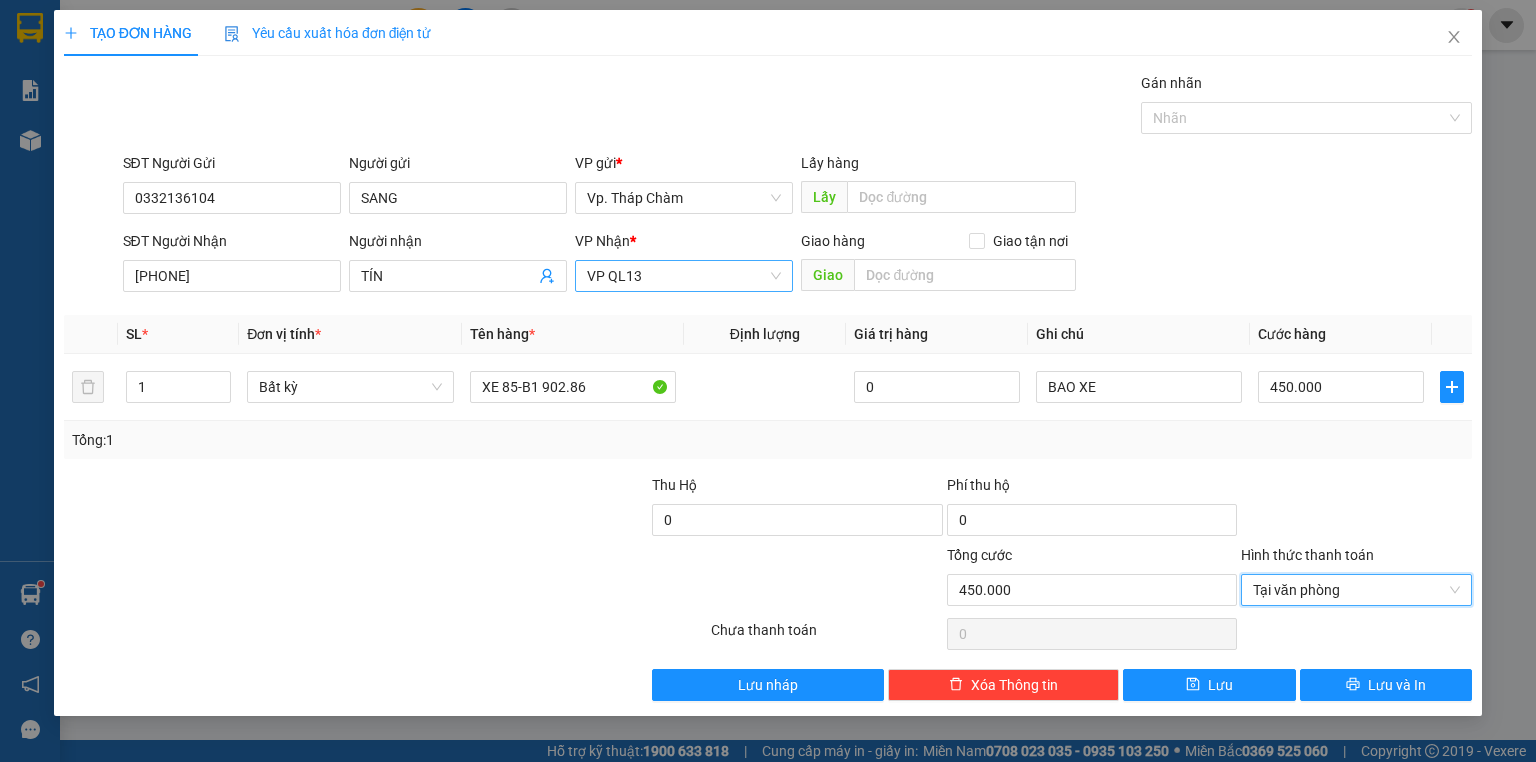 click on "VP QL13" at bounding box center (684, 276) 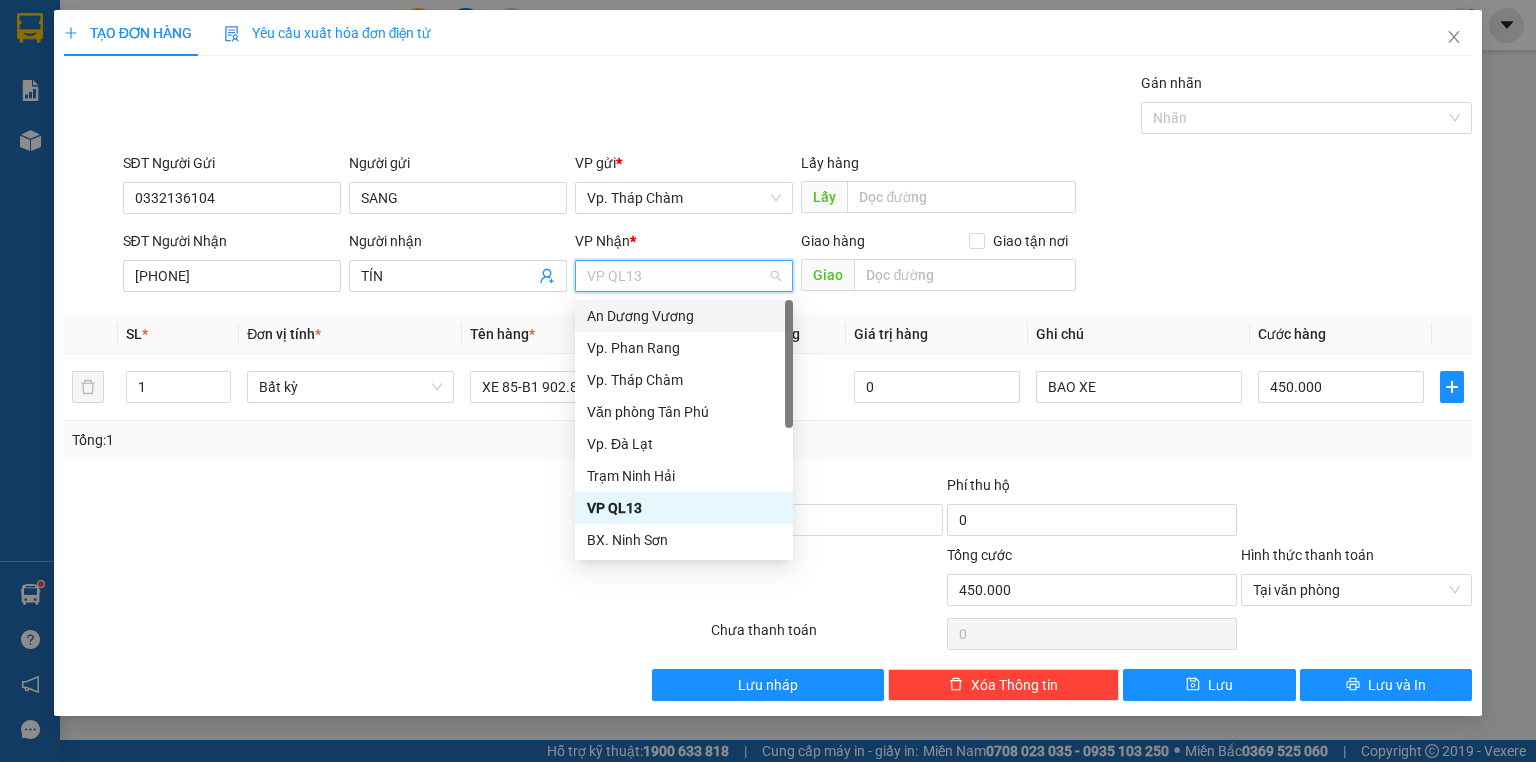 click on "An Dương Vương" at bounding box center (684, 316) 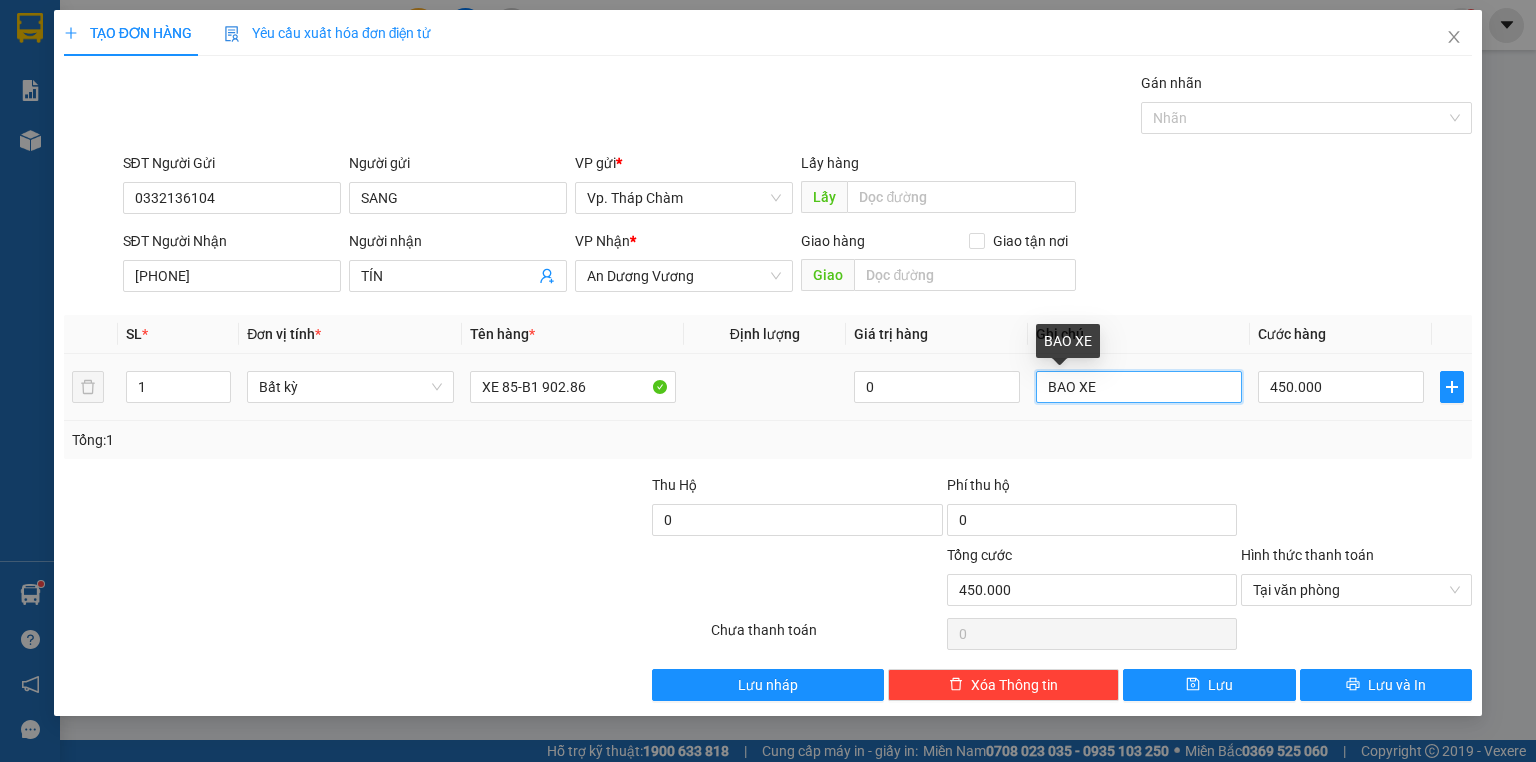 click on "BAO XE" at bounding box center [1139, 387] 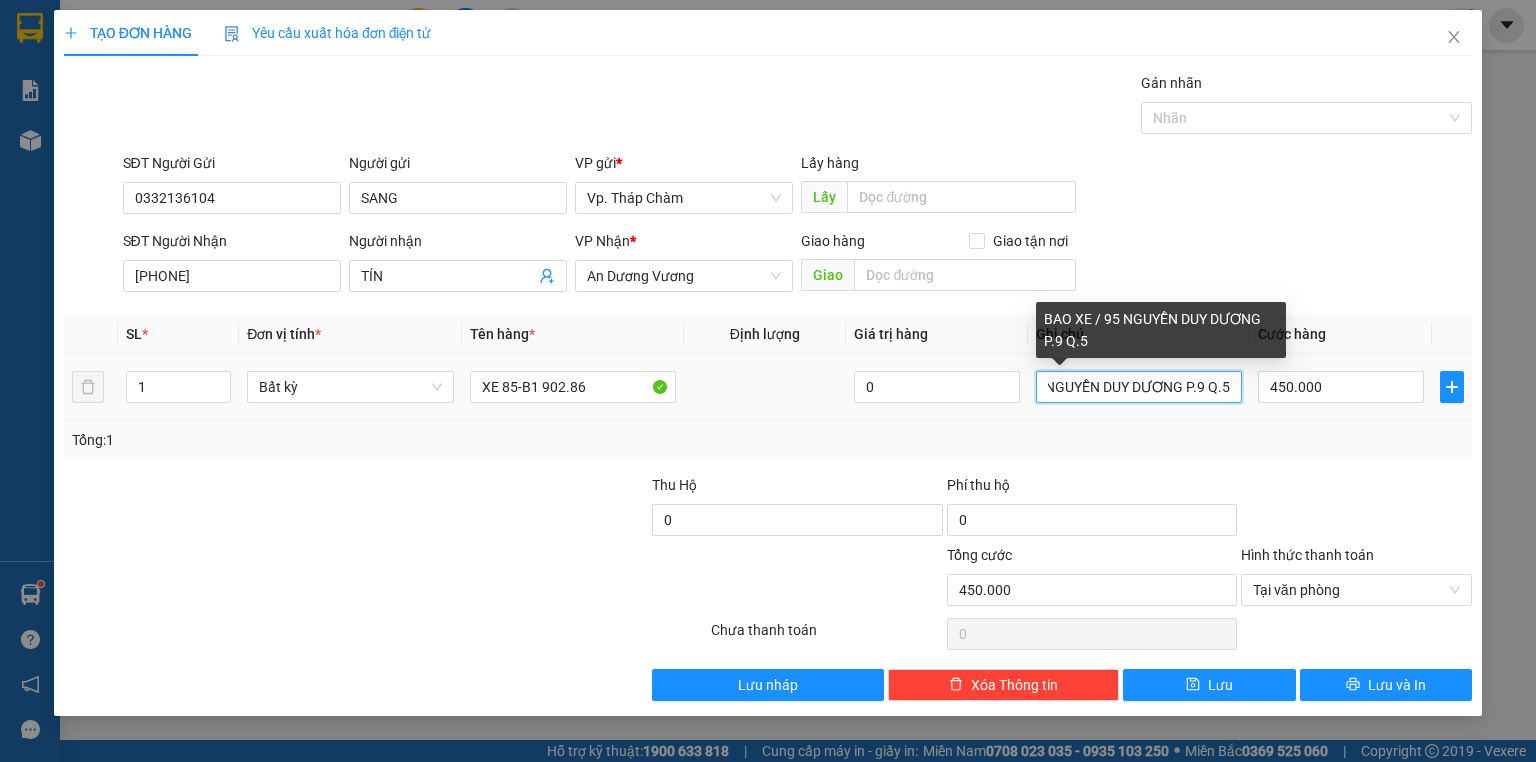 scroll, scrollTop: 0, scrollLeft: 86, axis: horizontal 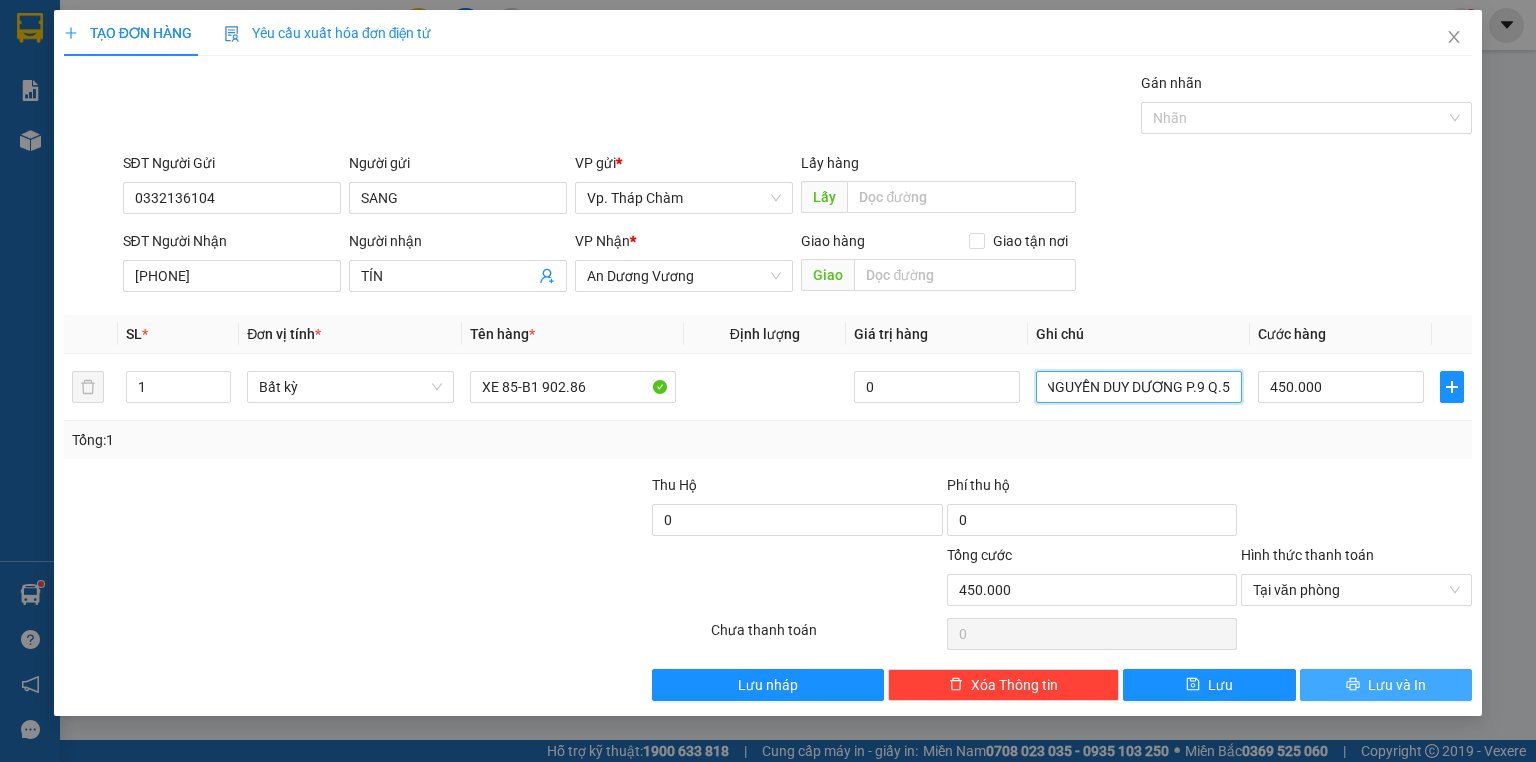 type on "BAO XE / 95 NGUYỄN DUY DƯƠNG P.9 Q.5" 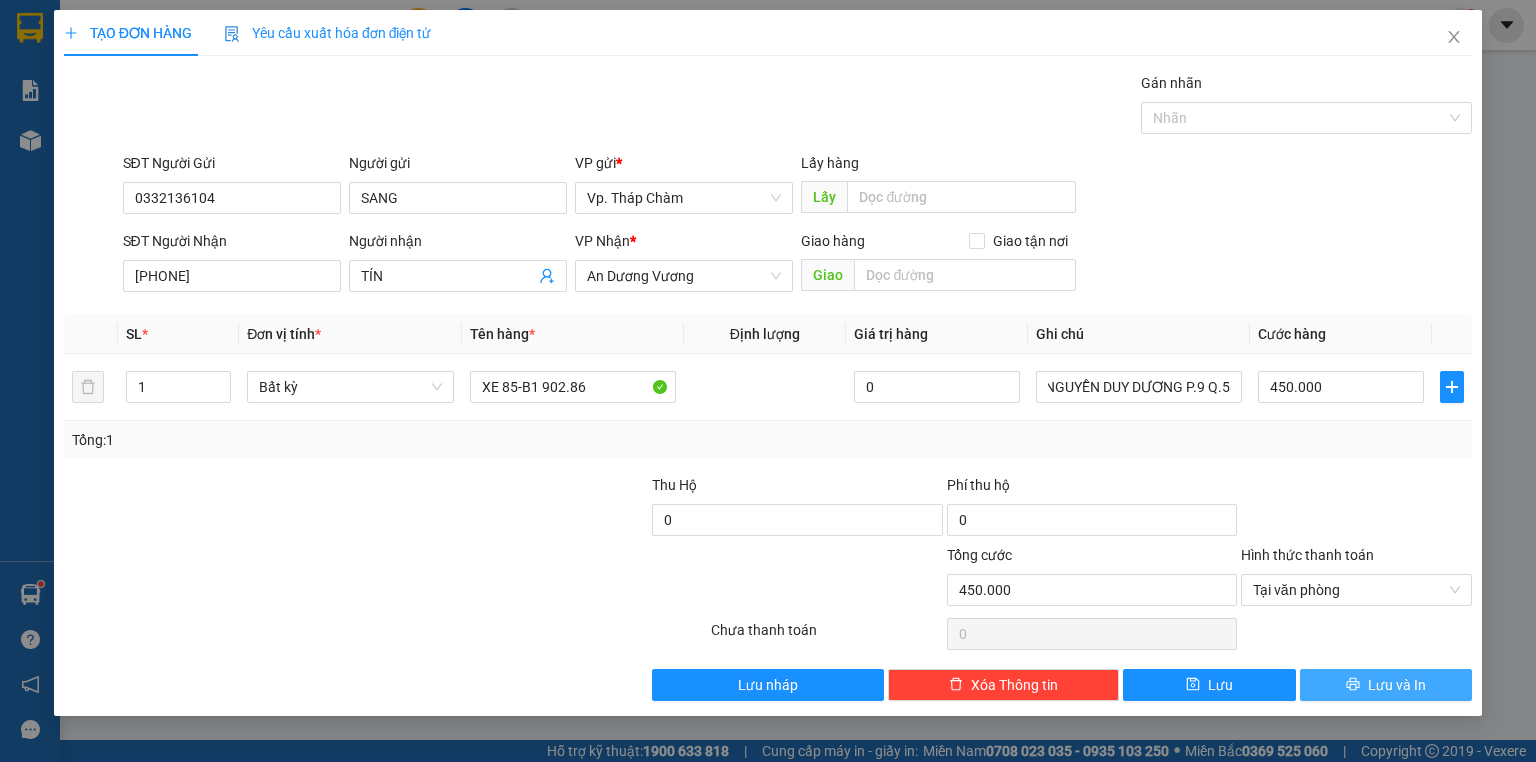 click on "Lưu và In" at bounding box center (1397, 685) 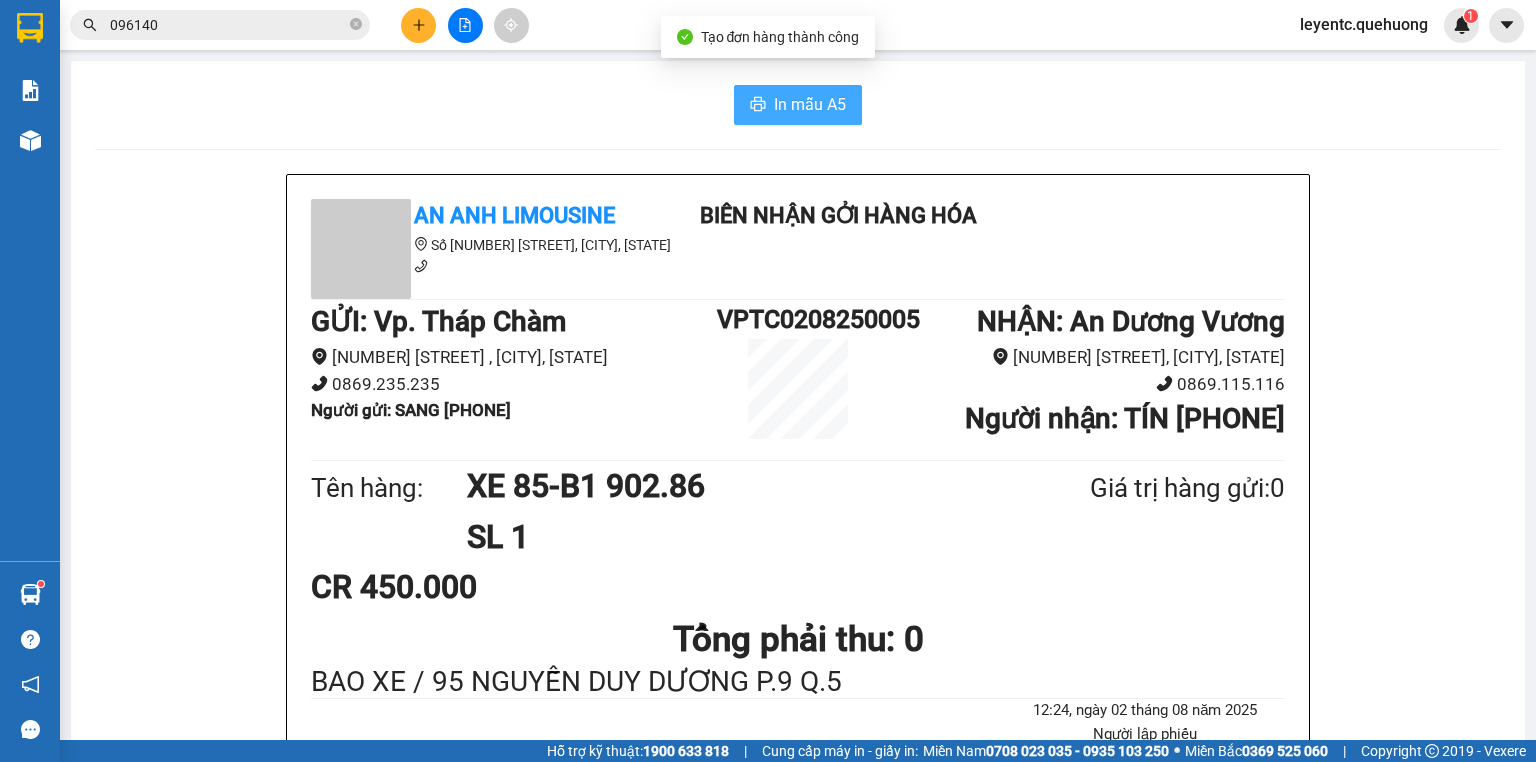 click on "In mẫu A5" at bounding box center (798, 105) 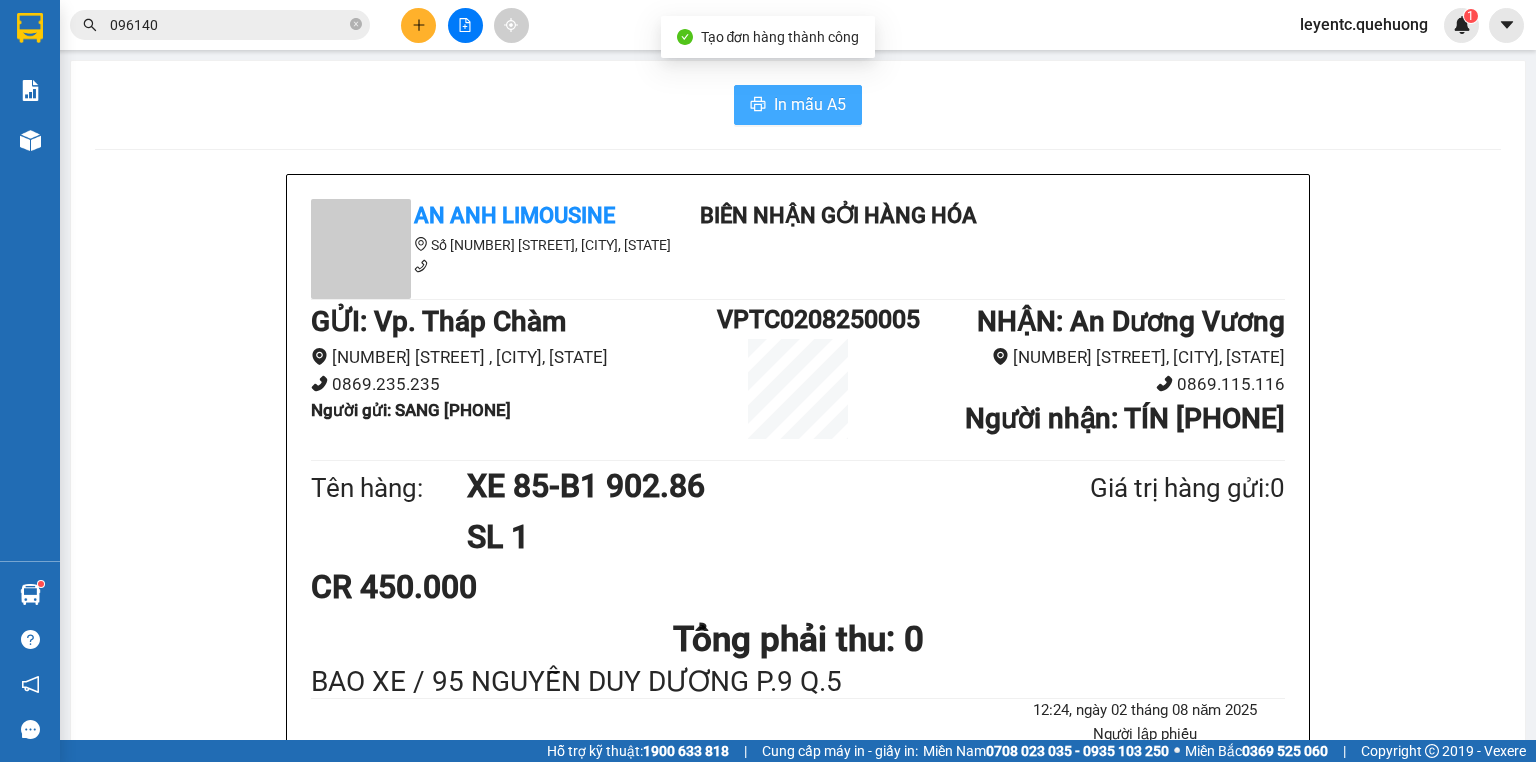 scroll, scrollTop: 0, scrollLeft: 0, axis: both 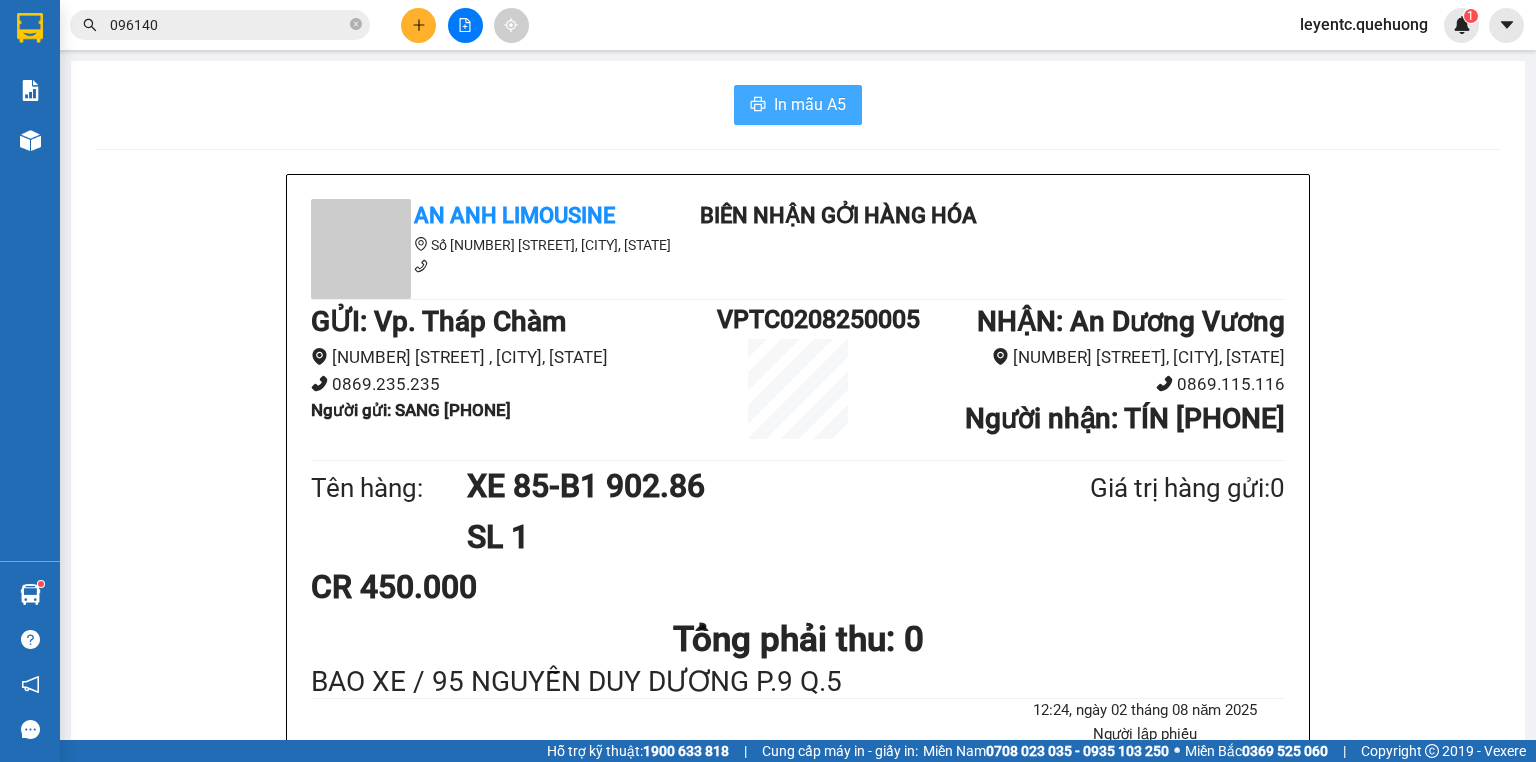 click on "In mẫu A5" at bounding box center (810, 104) 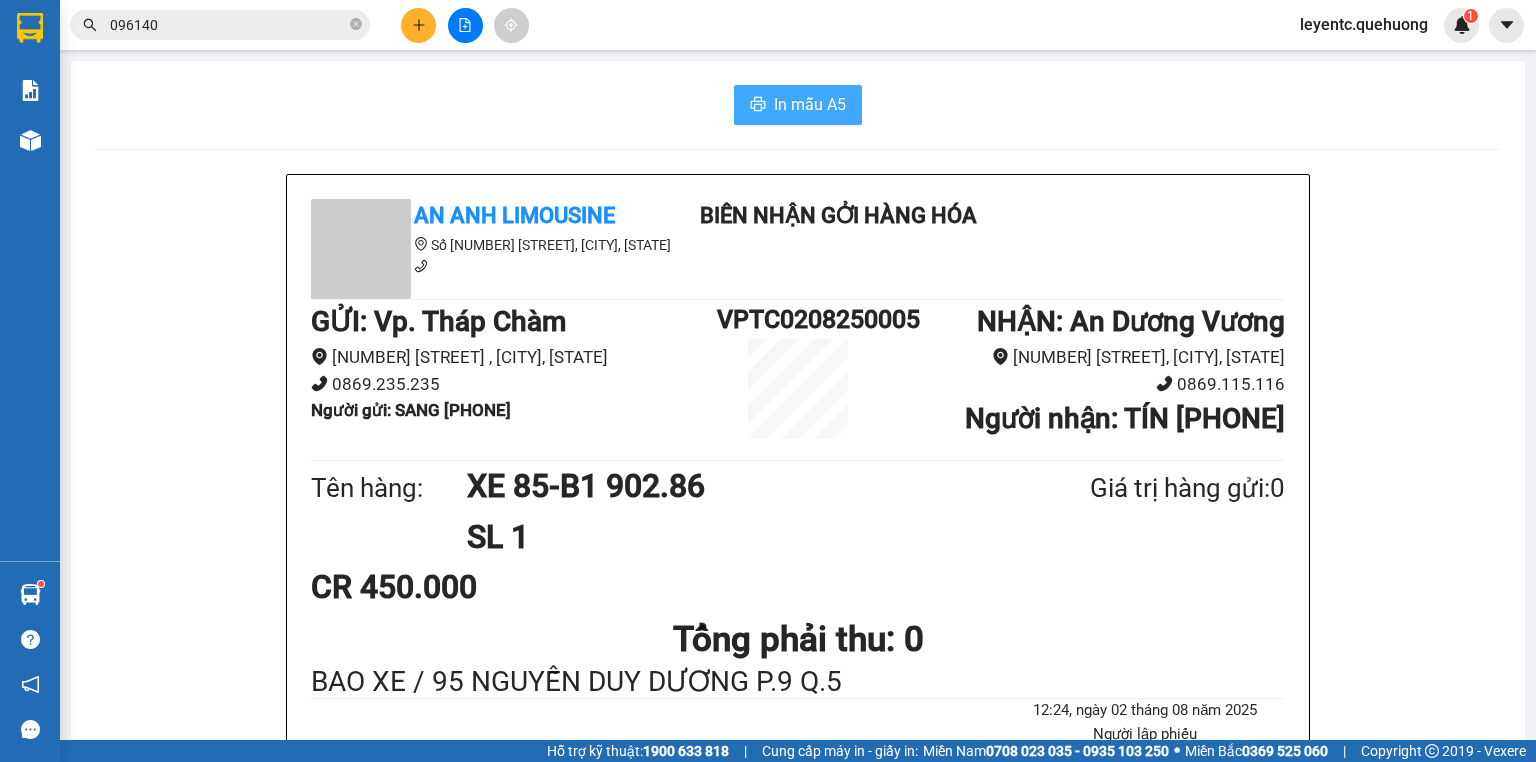 scroll, scrollTop: 0, scrollLeft: 0, axis: both 